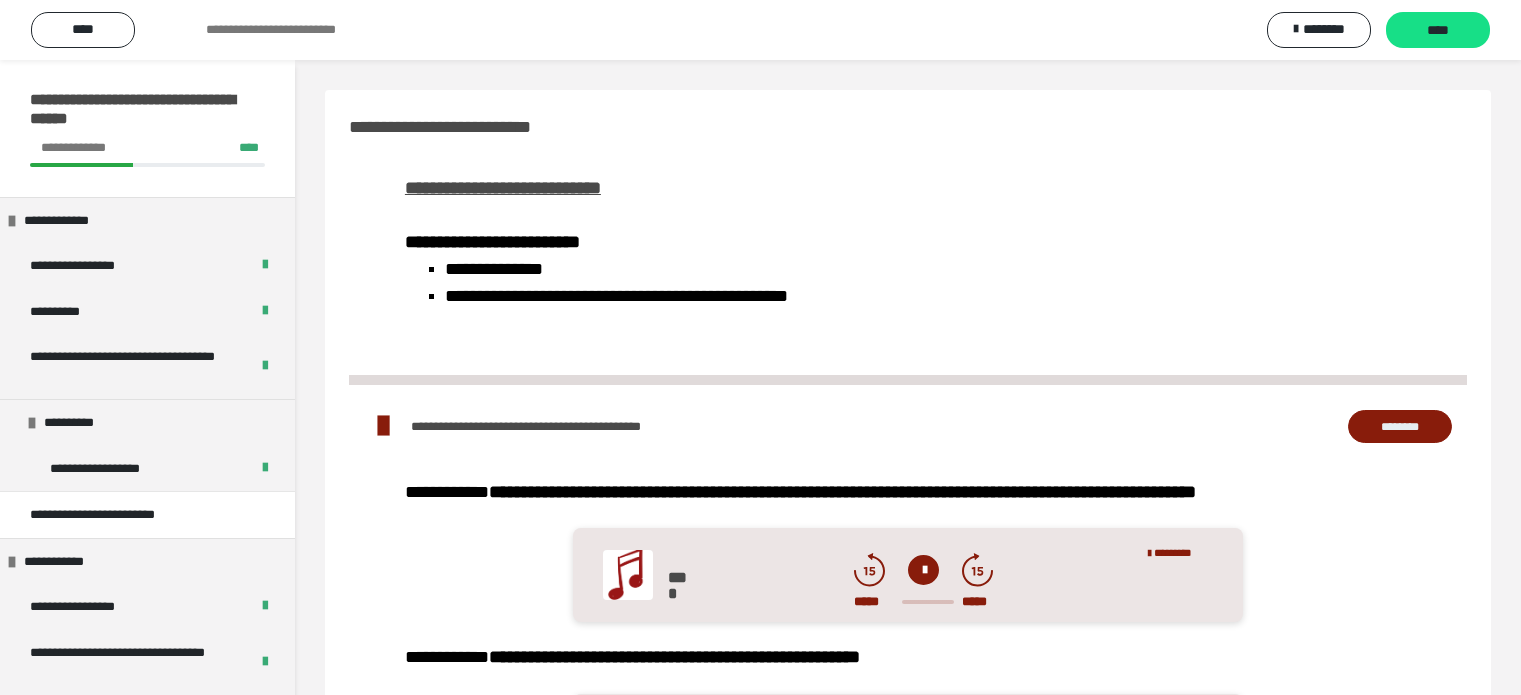 scroll, scrollTop: 0, scrollLeft: 0, axis: both 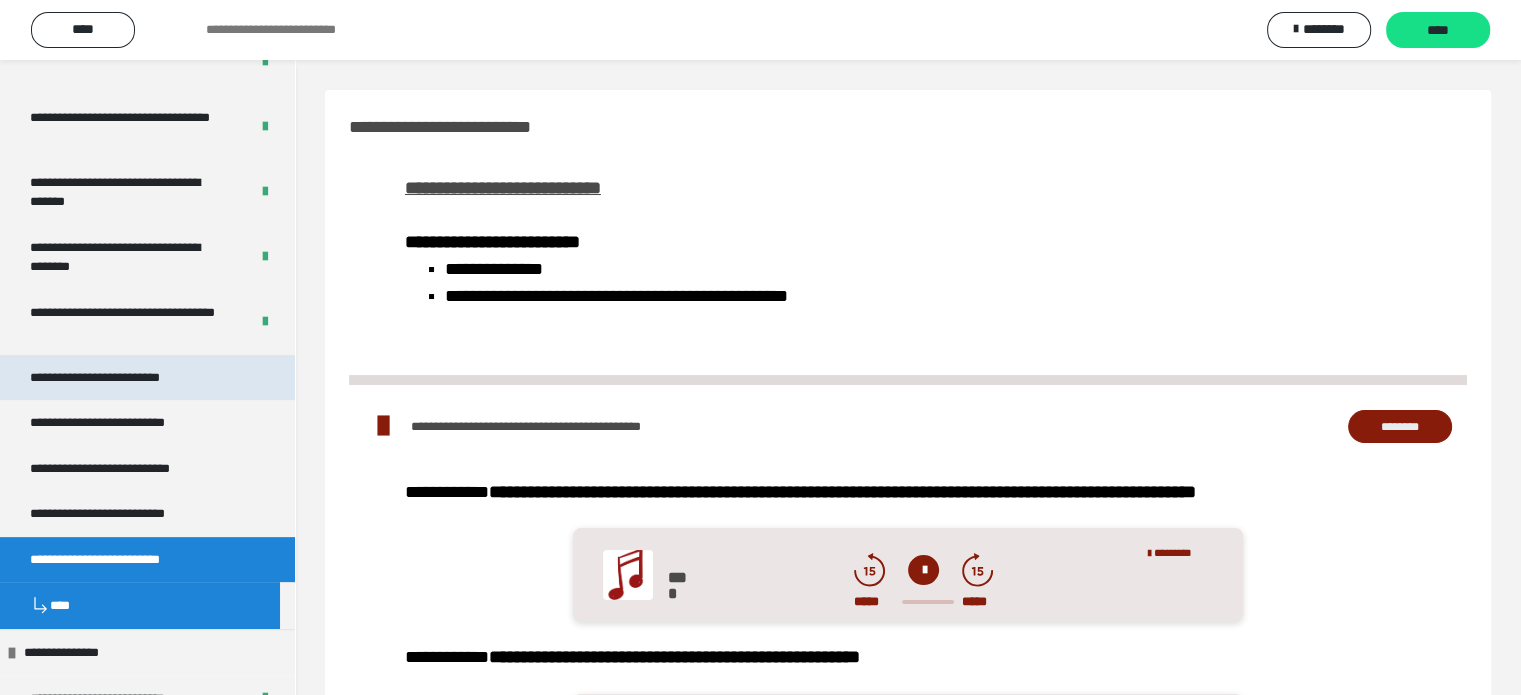 click on "**********" at bounding box center [124, 378] 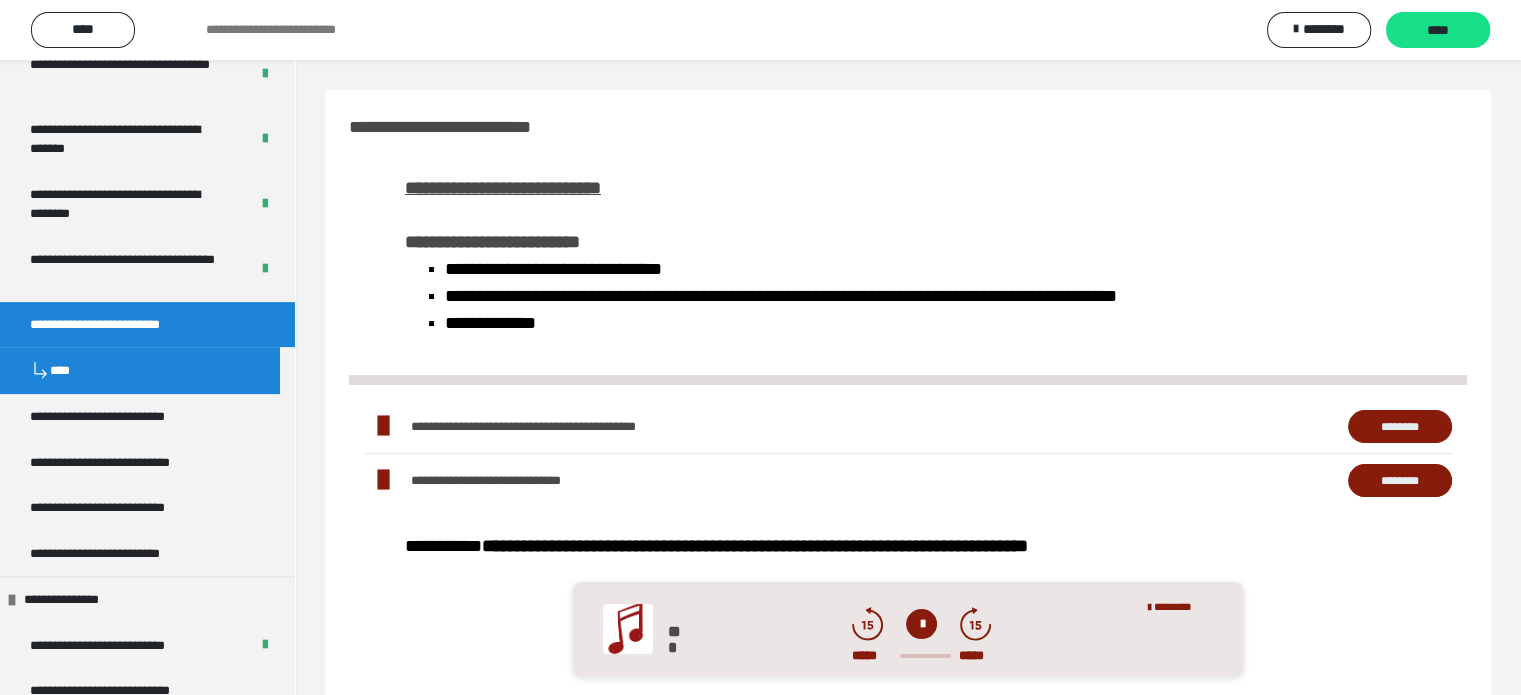 scroll, scrollTop: 700, scrollLeft: 0, axis: vertical 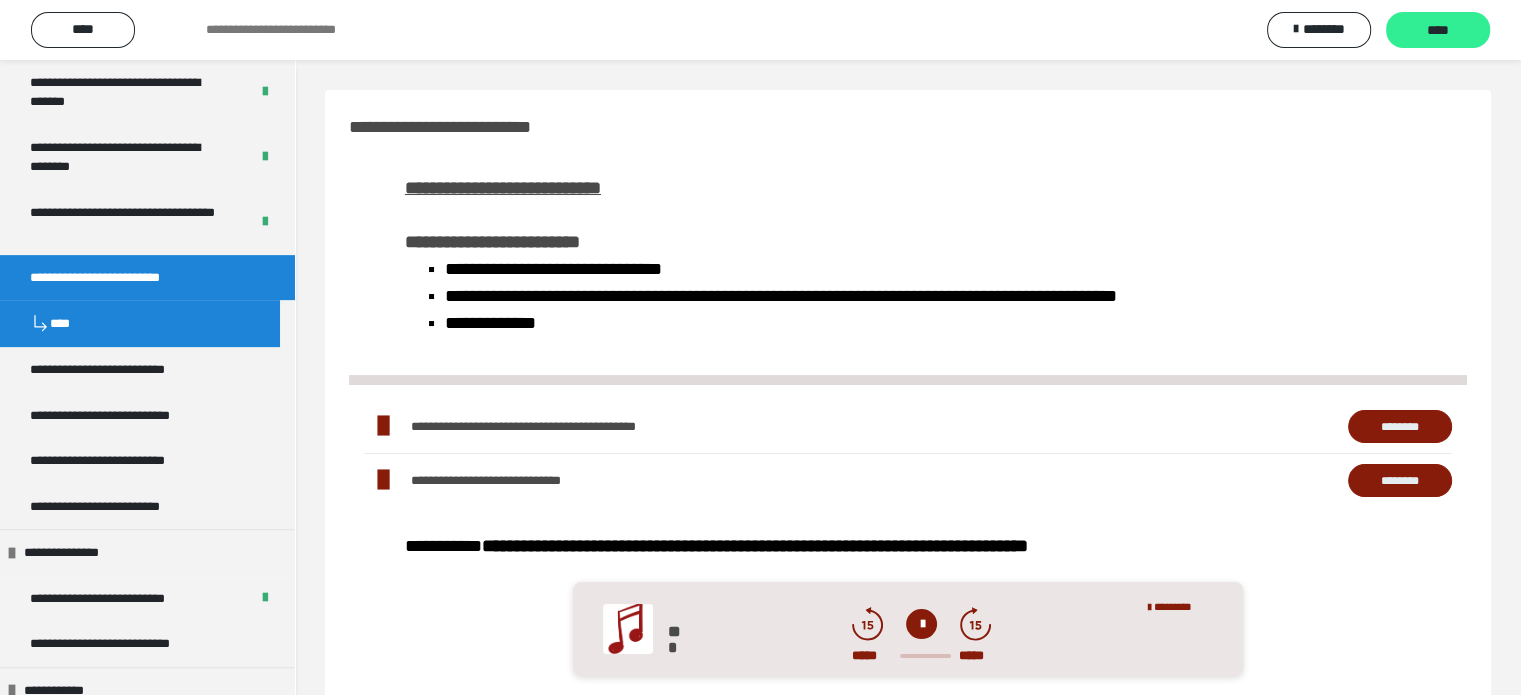 click on "****" at bounding box center [1438, 31] 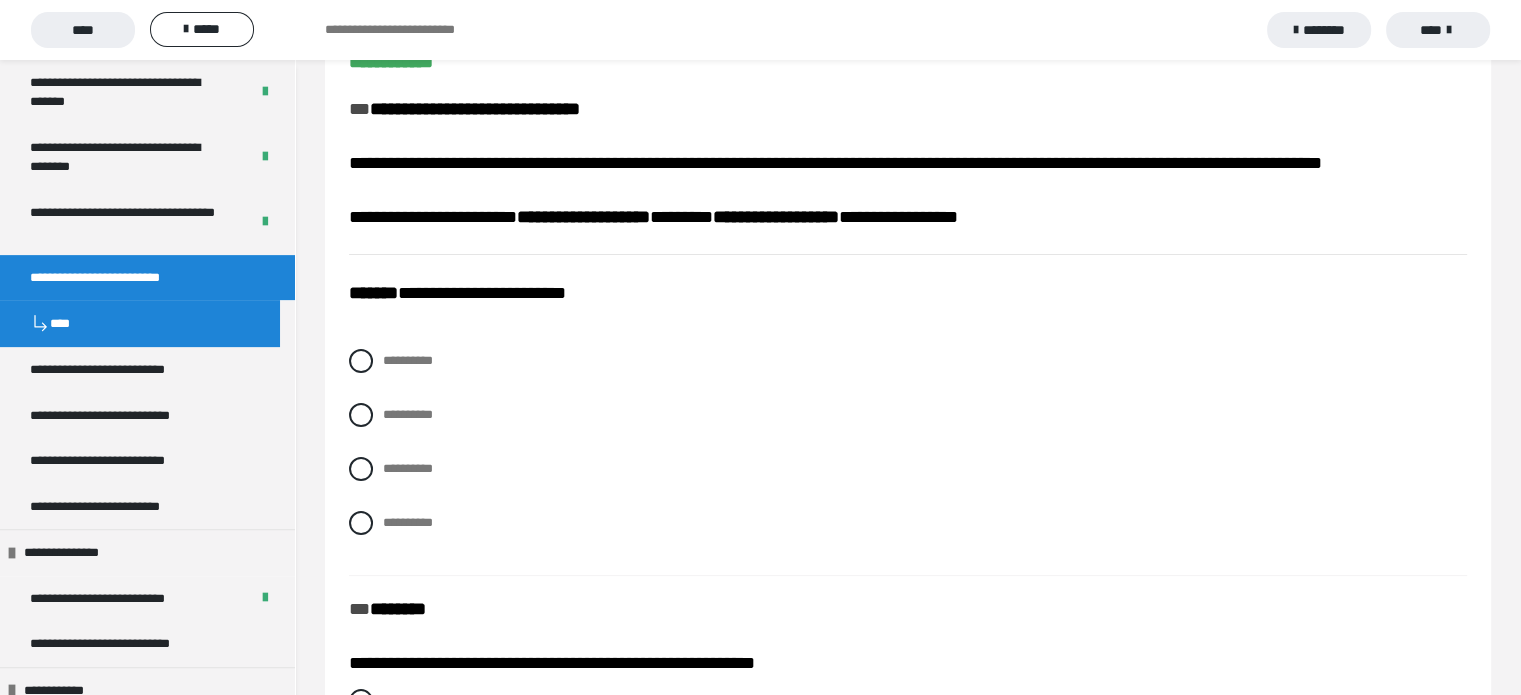 scroll, scrollTop: 300, scrollLeft: 0, axis: vertical 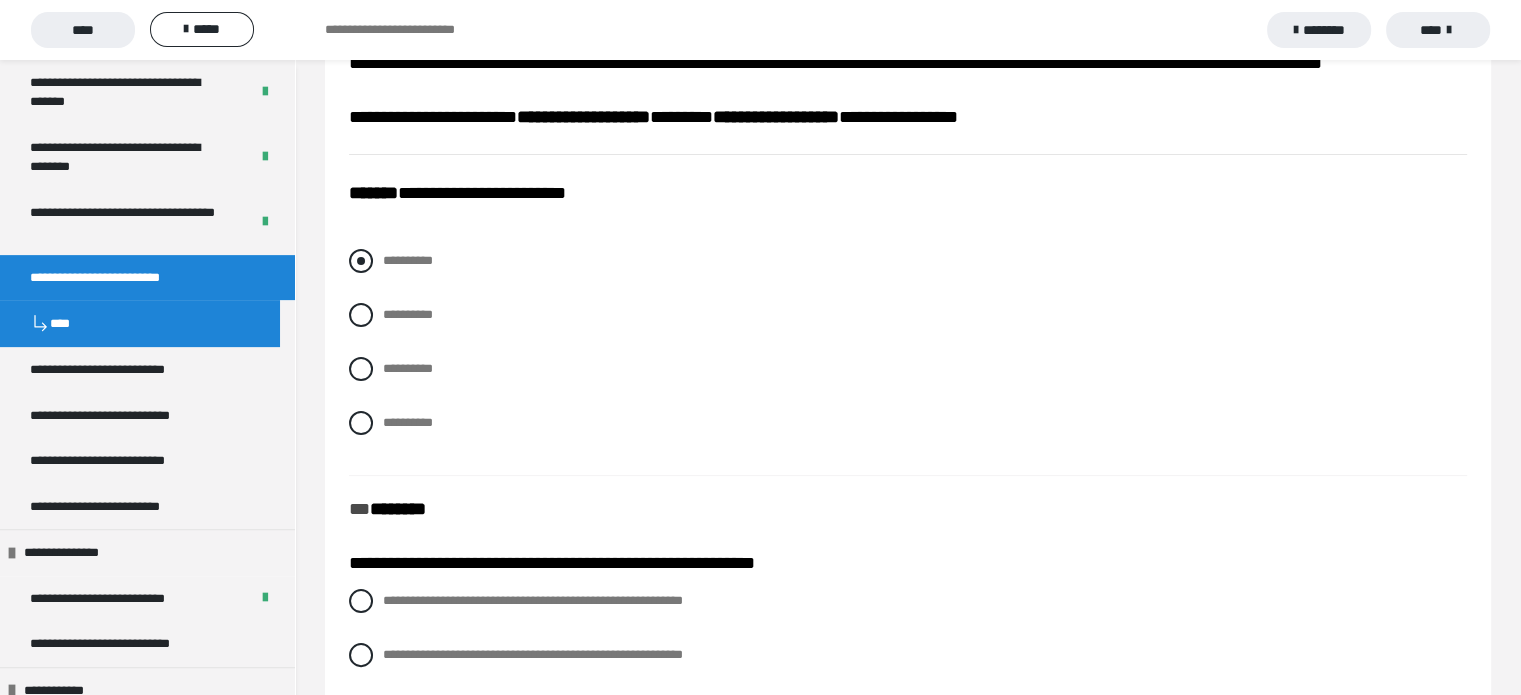 click on "**********" at bounding box center [408, 260] 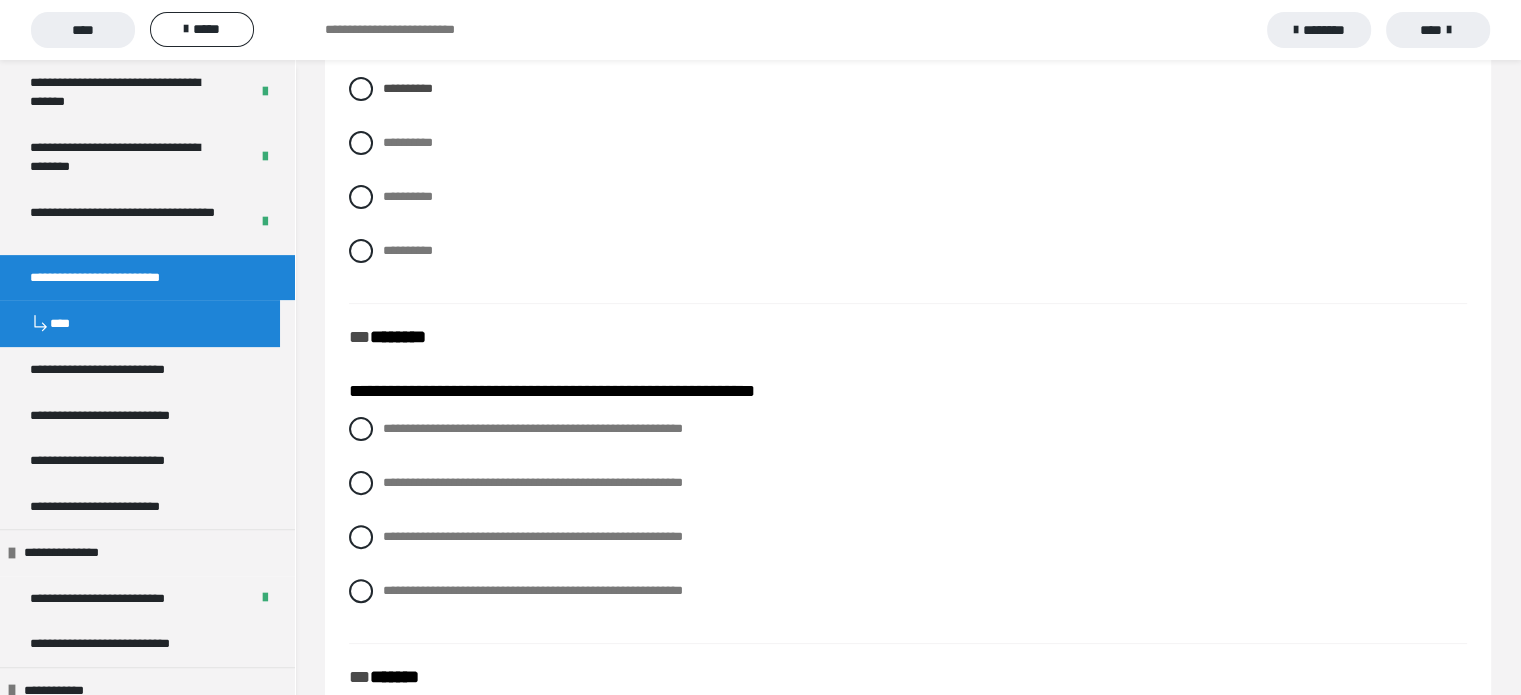 scroll, scrollTop: 500, scrollLeft: 0, axis: vertical 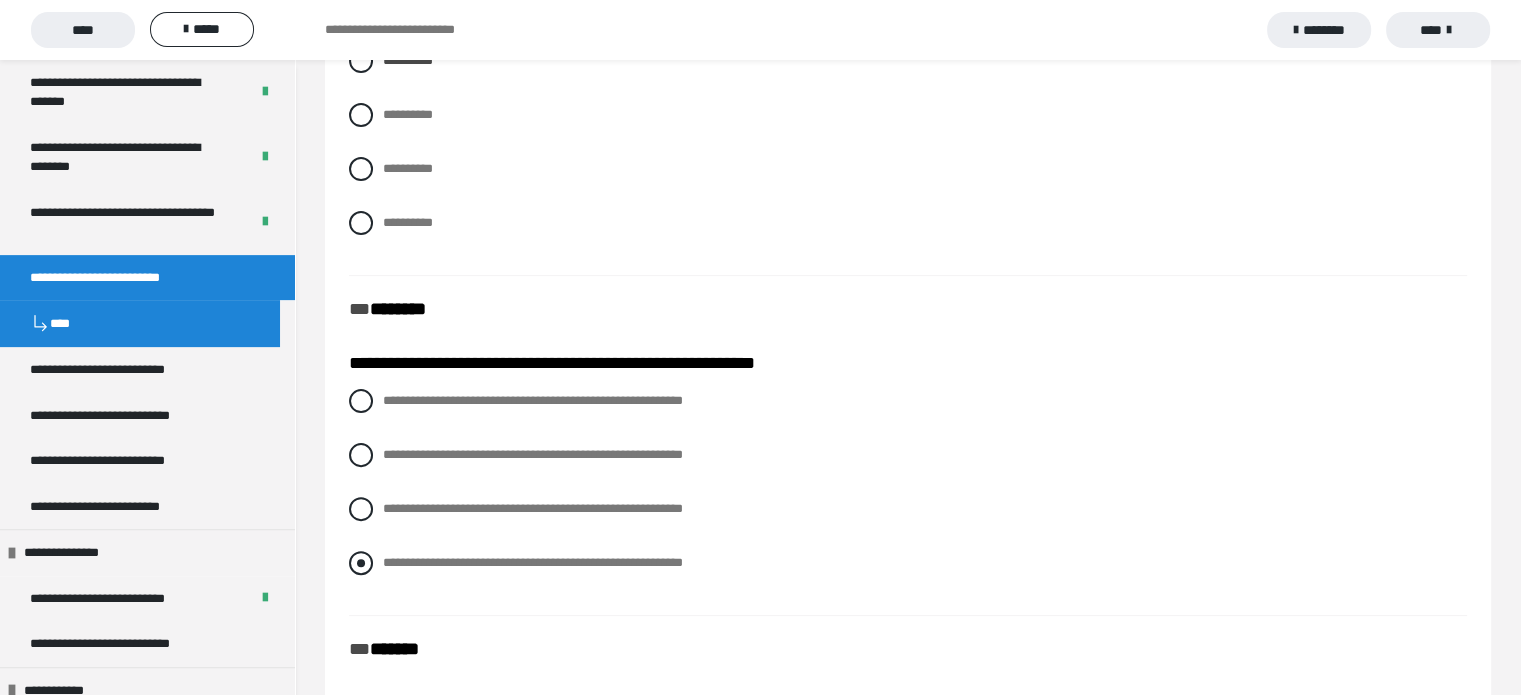 click at bounding box center [361, 563] 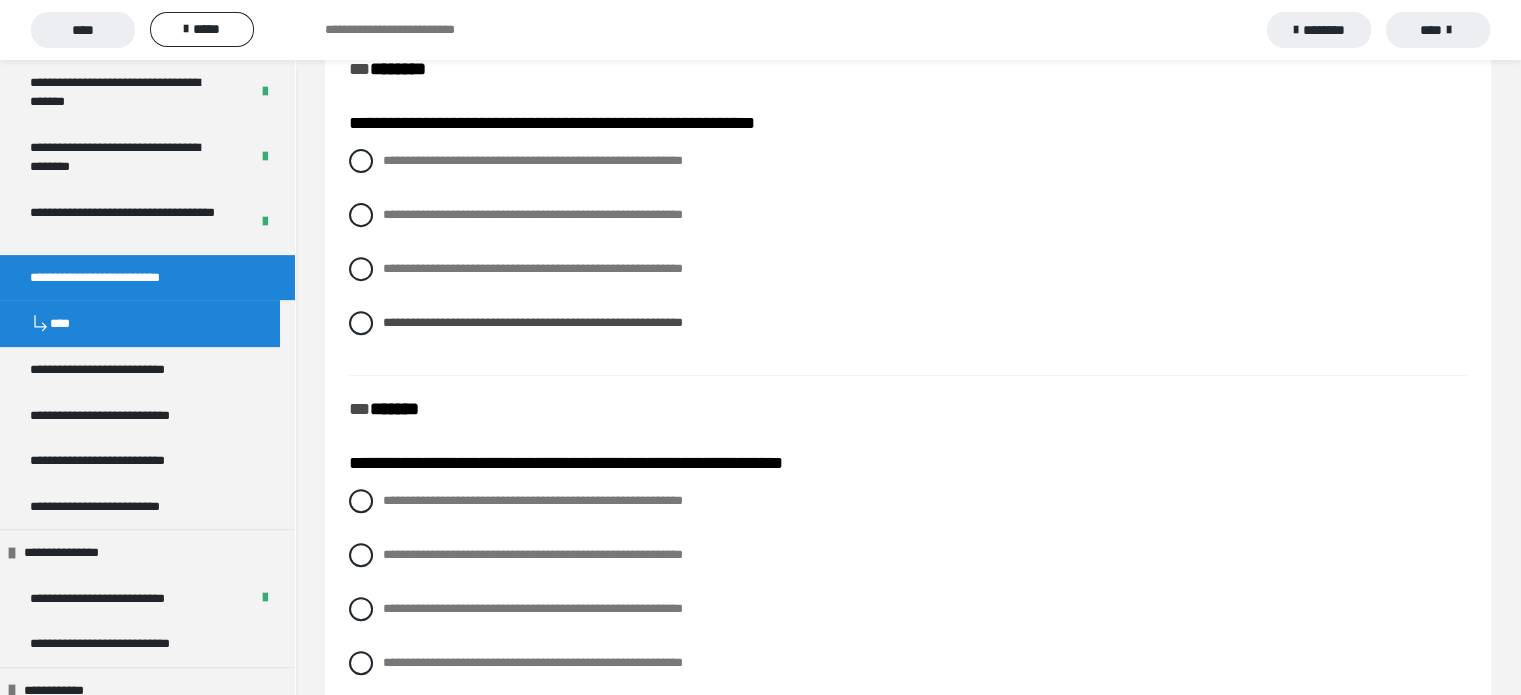 scroll, scrollTop: 800, scrollLeft: 0, axis: vertical 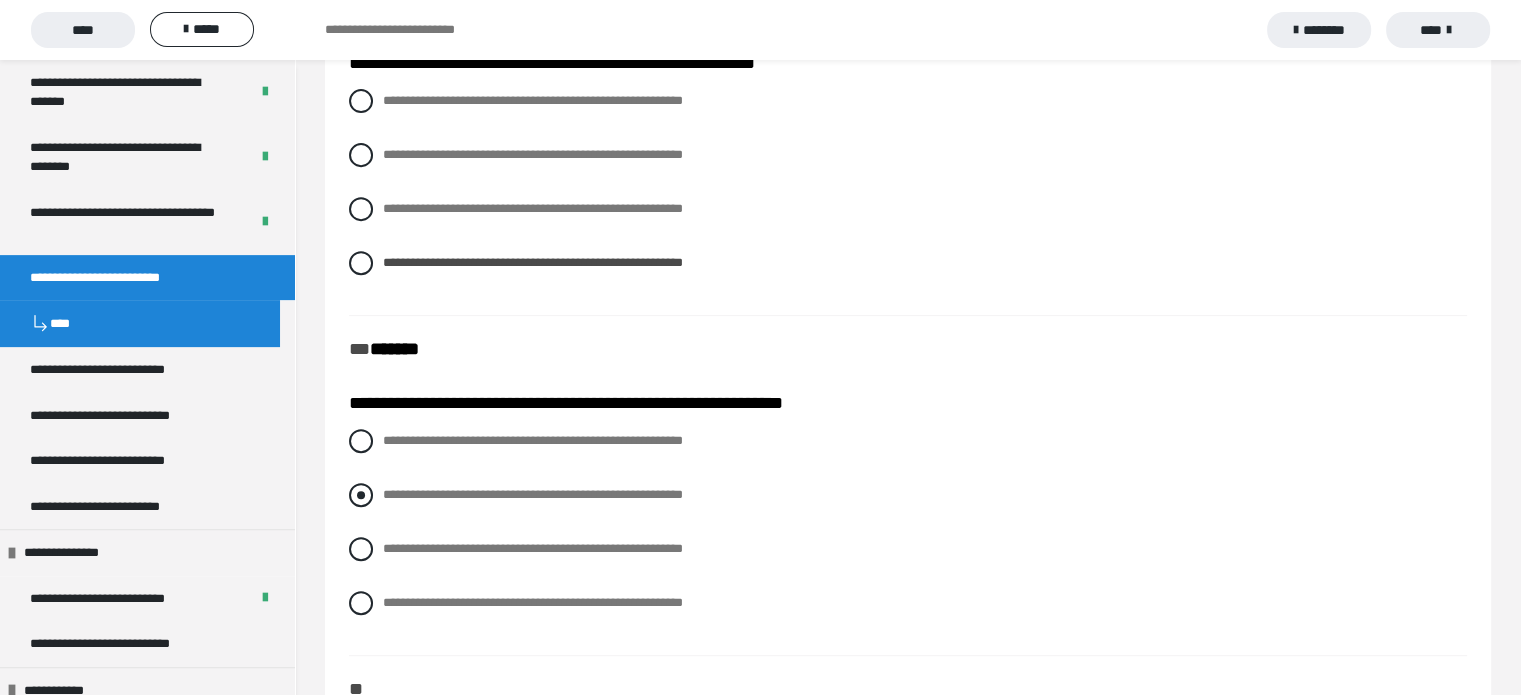 click at bounding box center (361, 495) 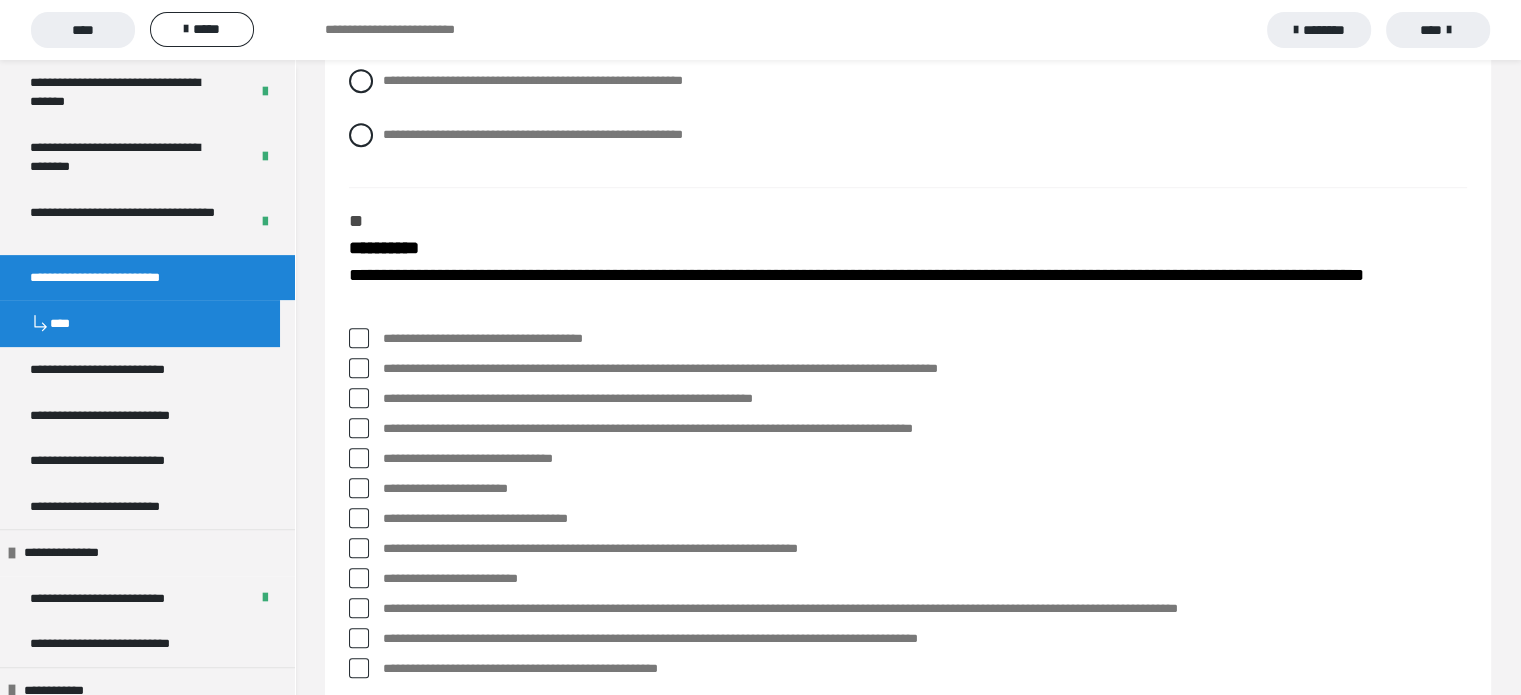 scroll, scrollTop: 1300, scrollLeft: 0, axis: vertical 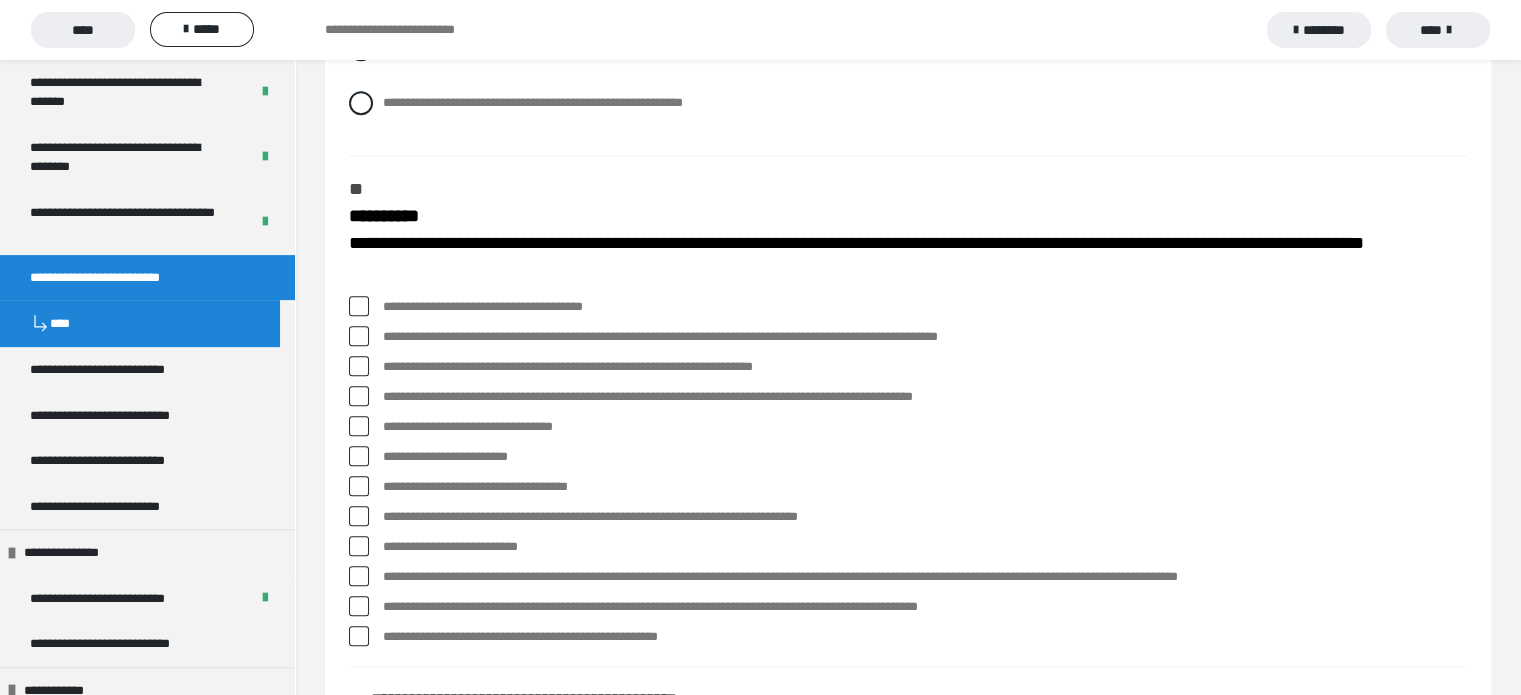 click at bounding box center [359, 336] 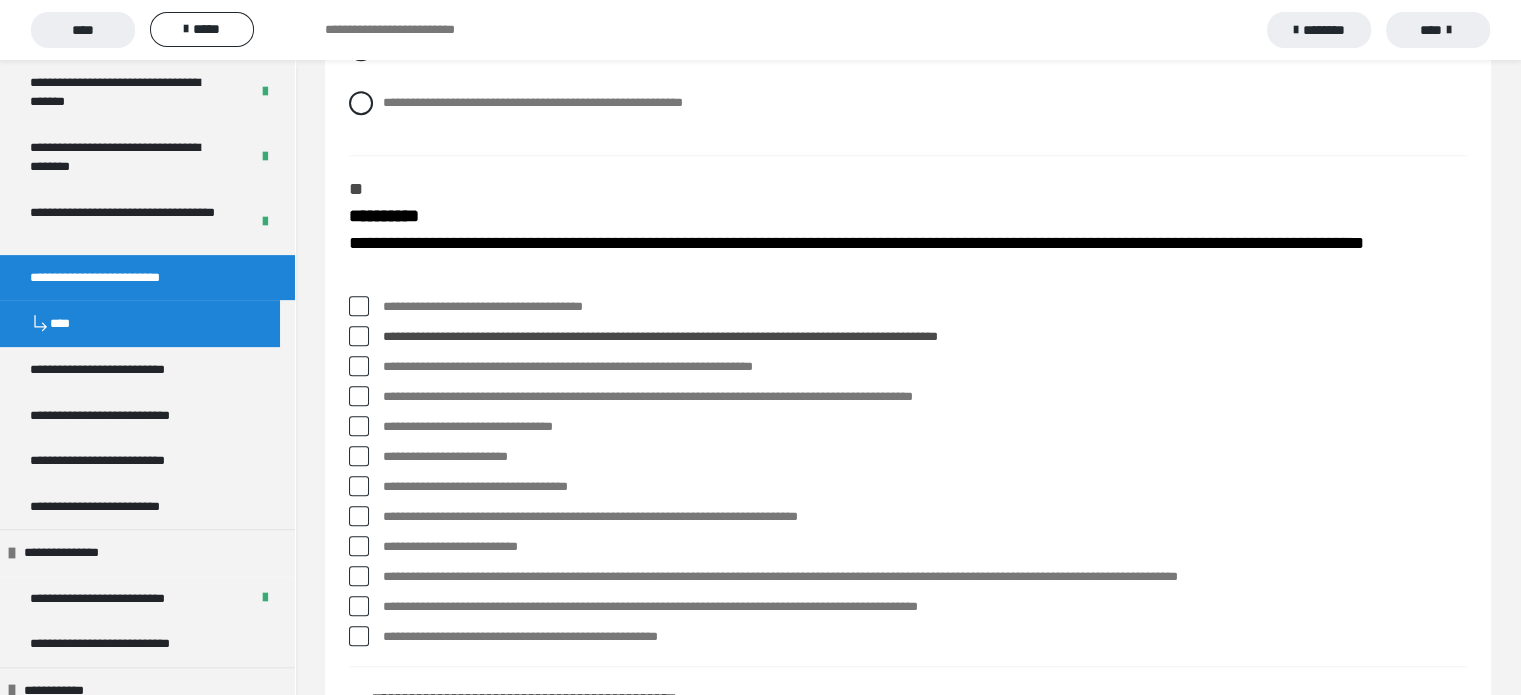 click at bounding box center (359, 396) 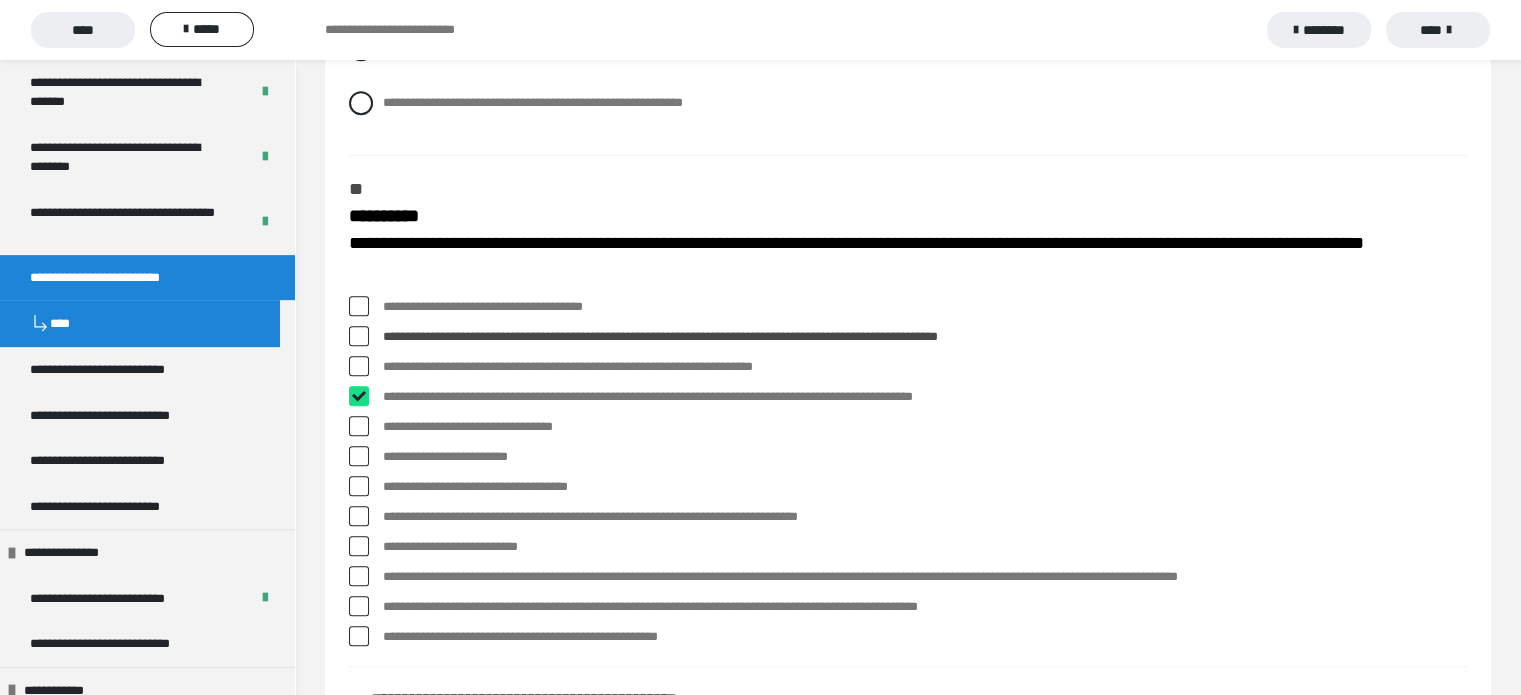 checkbox on "****" 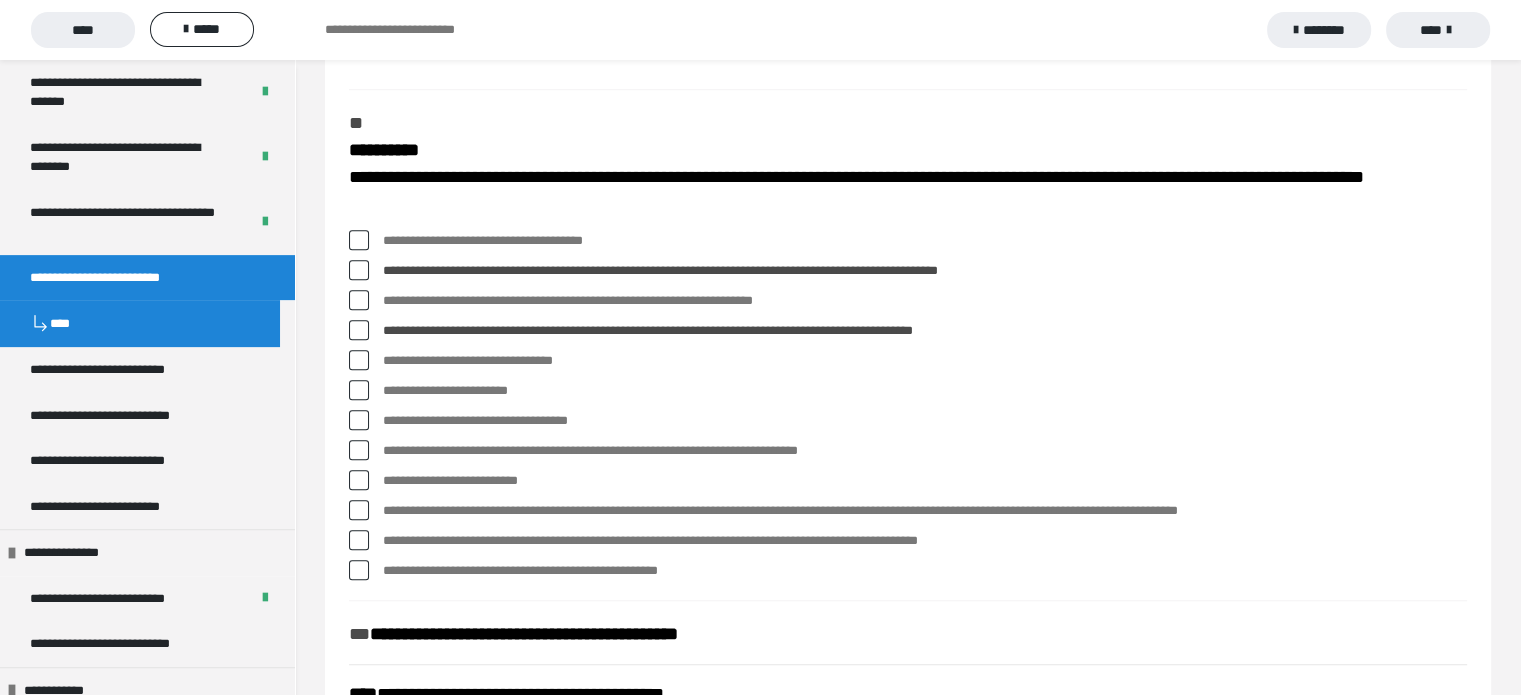 scroll, scrollTop: 1400, scrollLeft: 0, axis: vertical 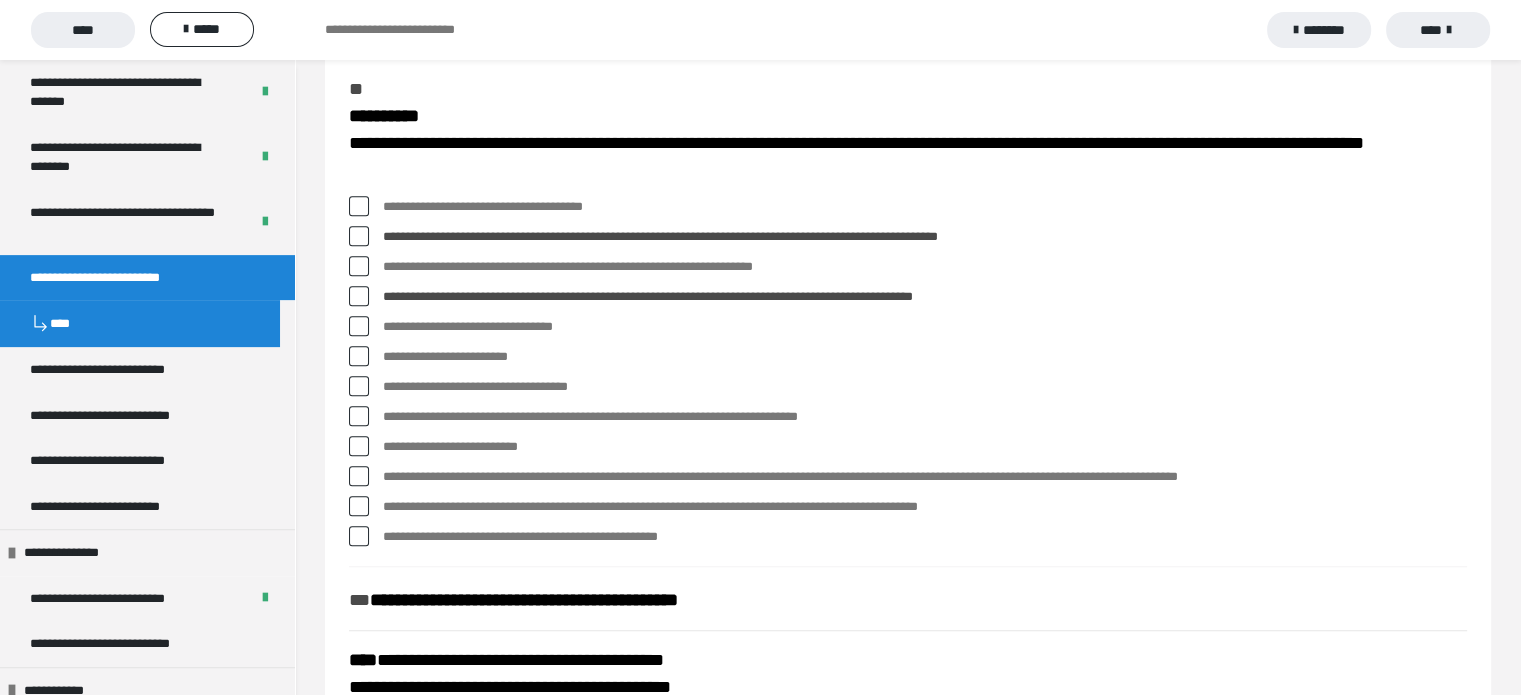 click at bounding box center [359, 416] 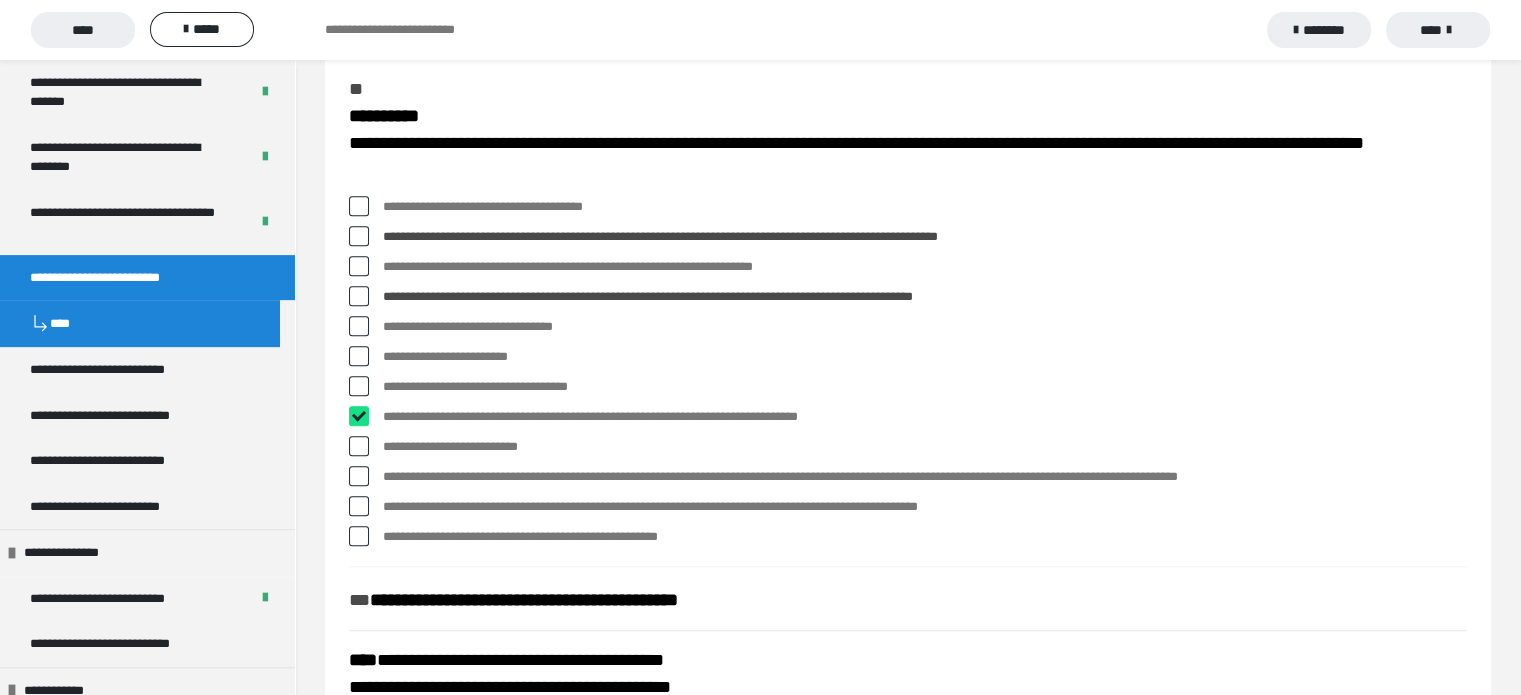 checkbox on "****" 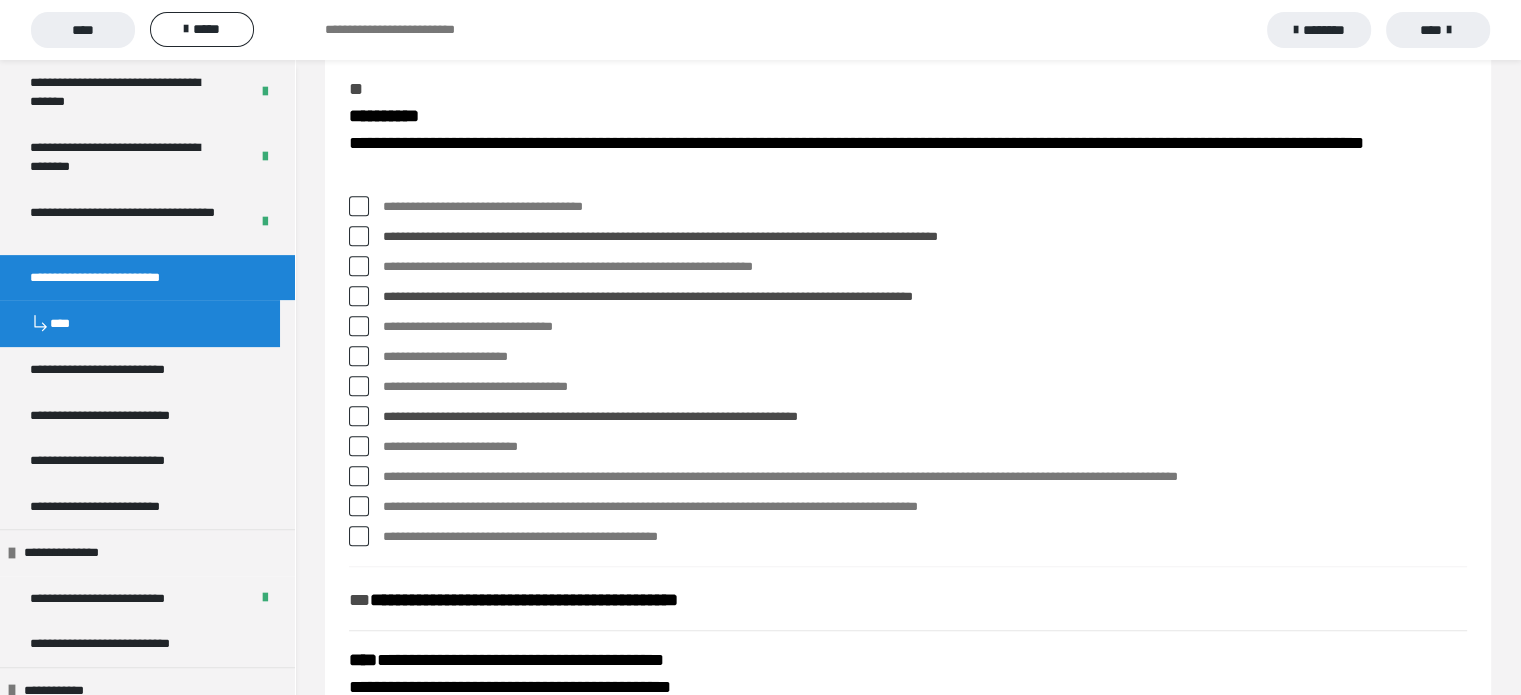 click at bounding box center (359, 476) 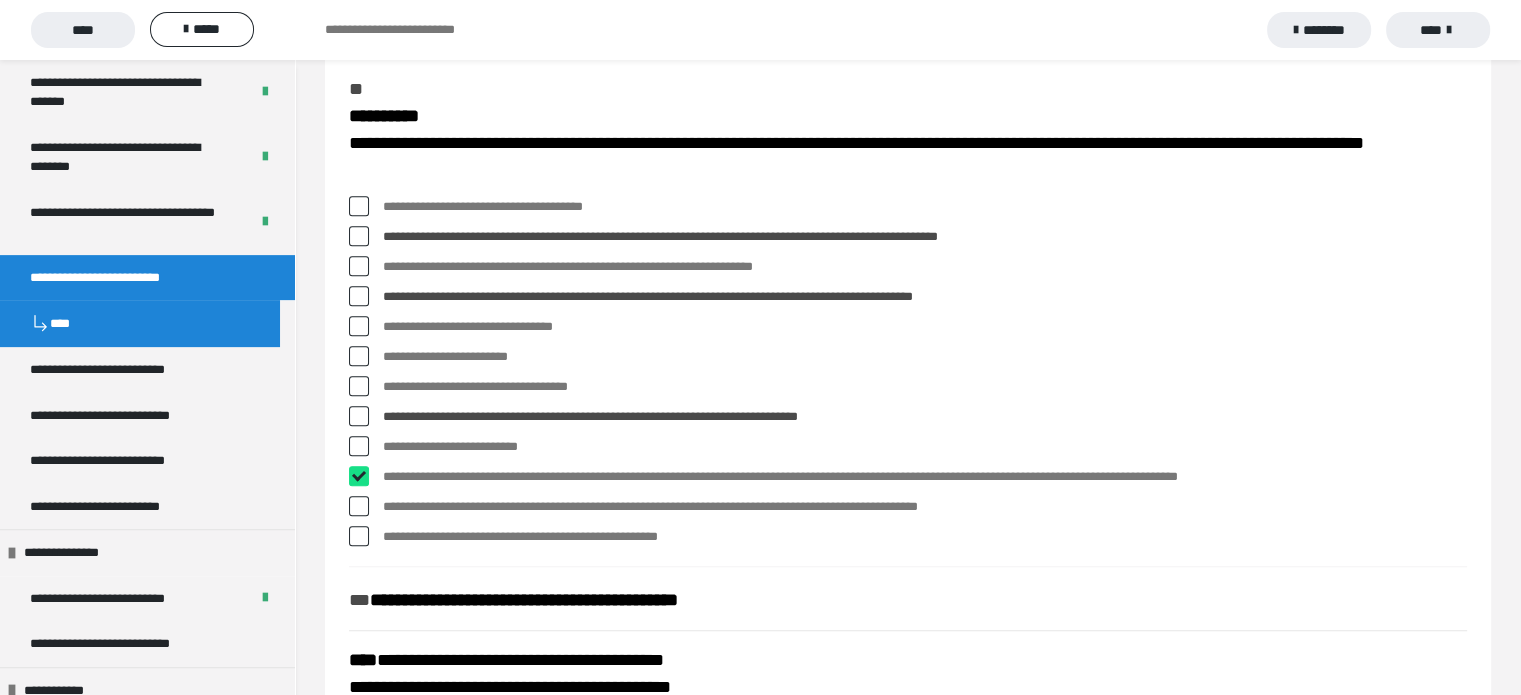 checkbox on "****" 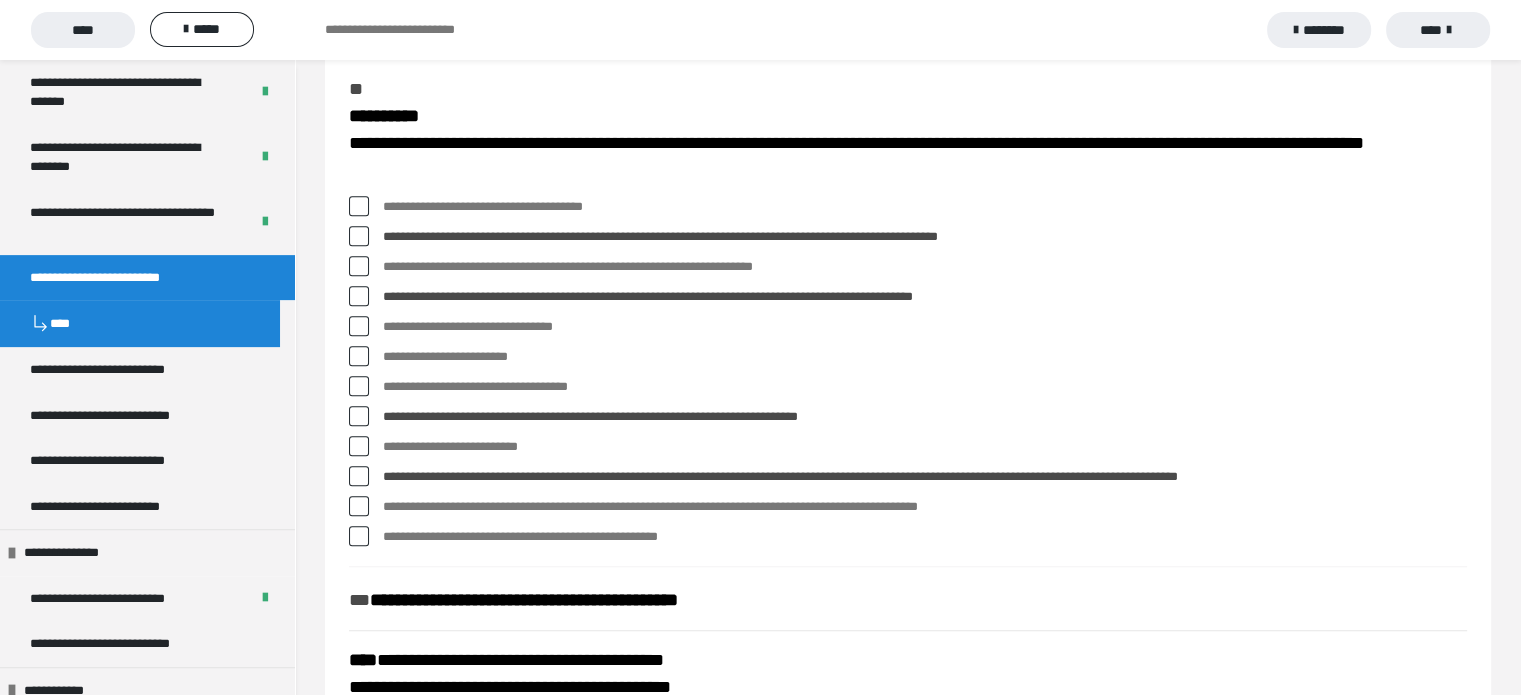click at bounding box center (359, 536) 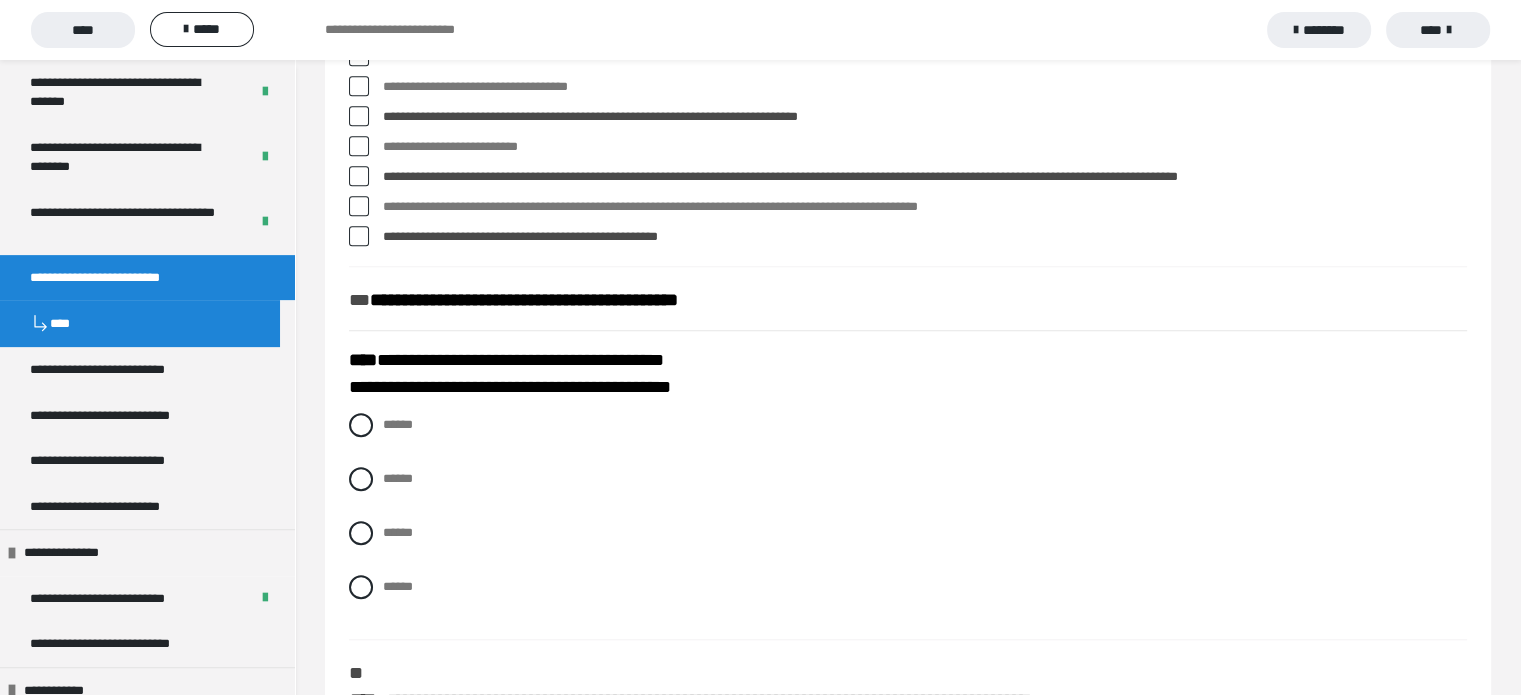 scroll, scrollTop: 1800, scrollLeft: 0, axis: vertical 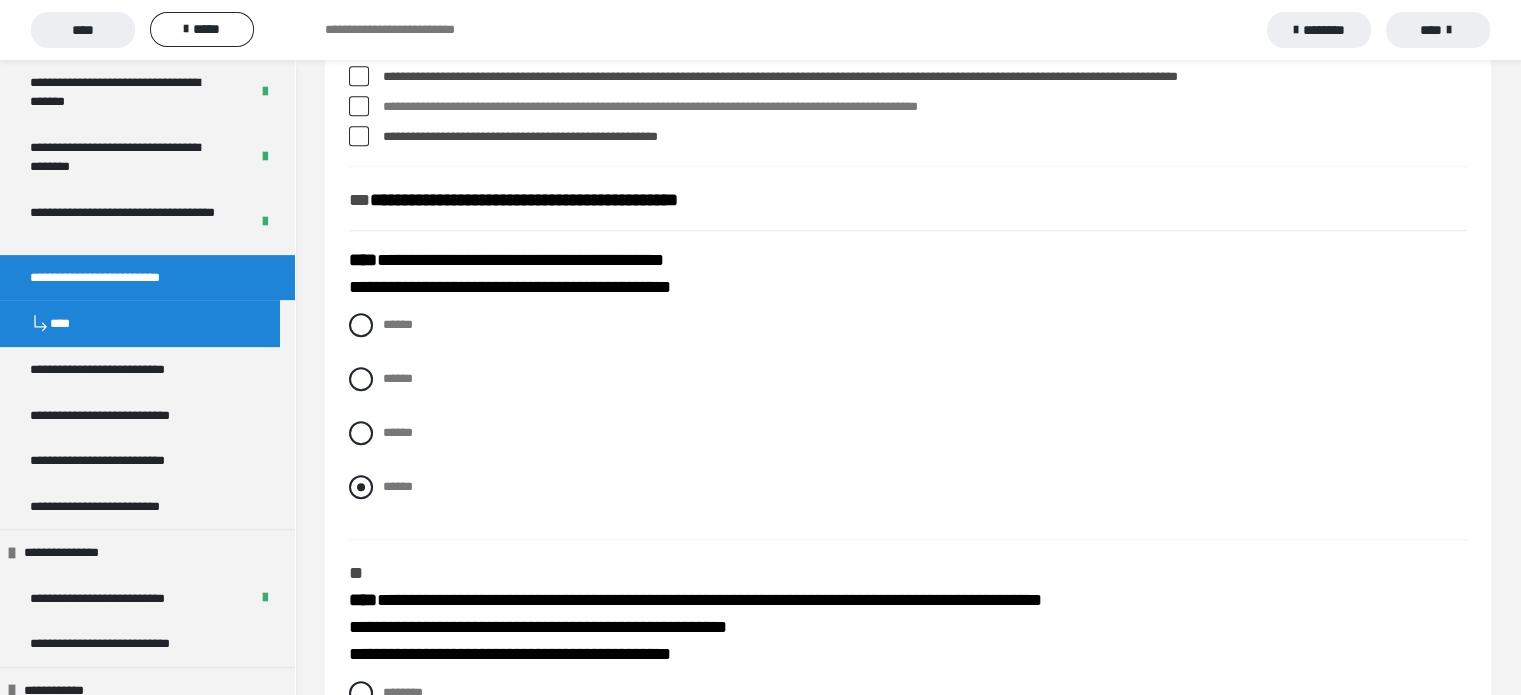 click on "******" at bounding box center [389, 481] 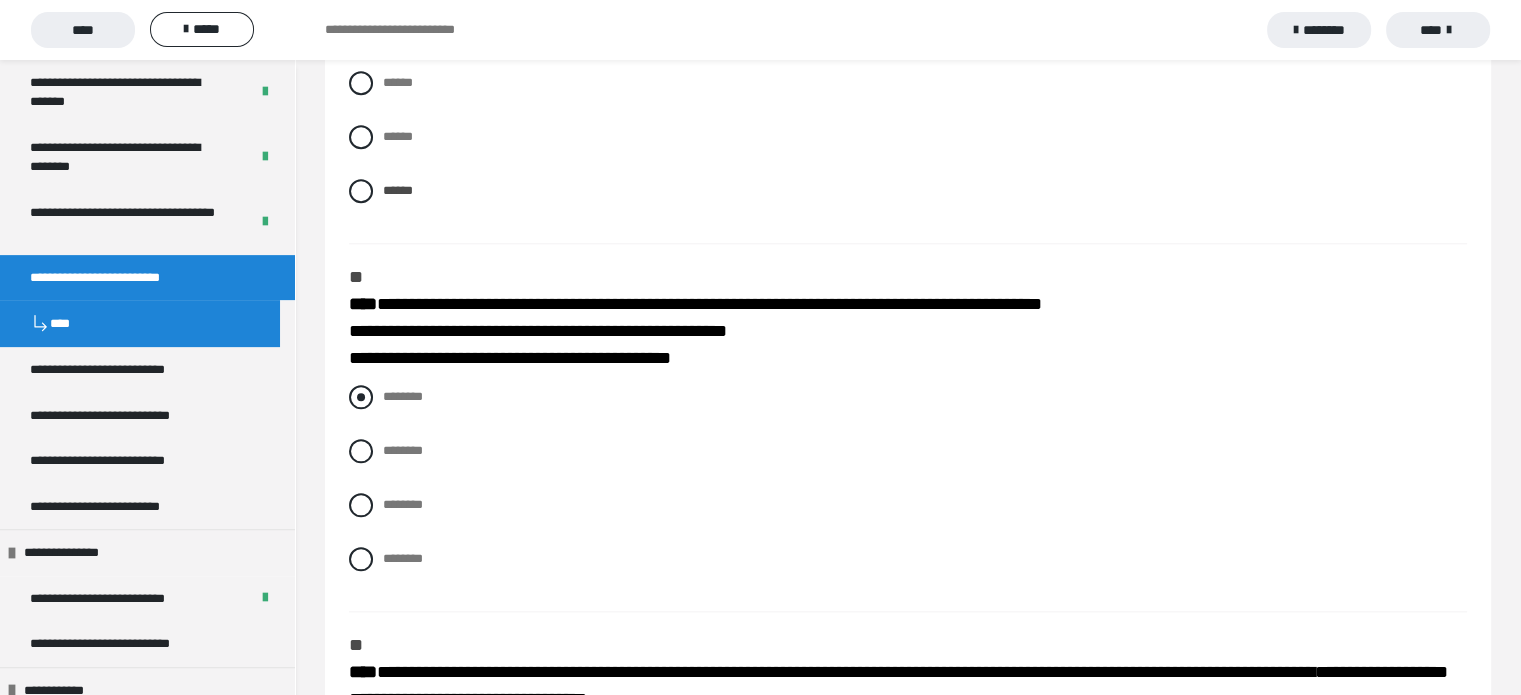 scroll, scrollTop: 2128, scrollLeft: 0, axis: vertical 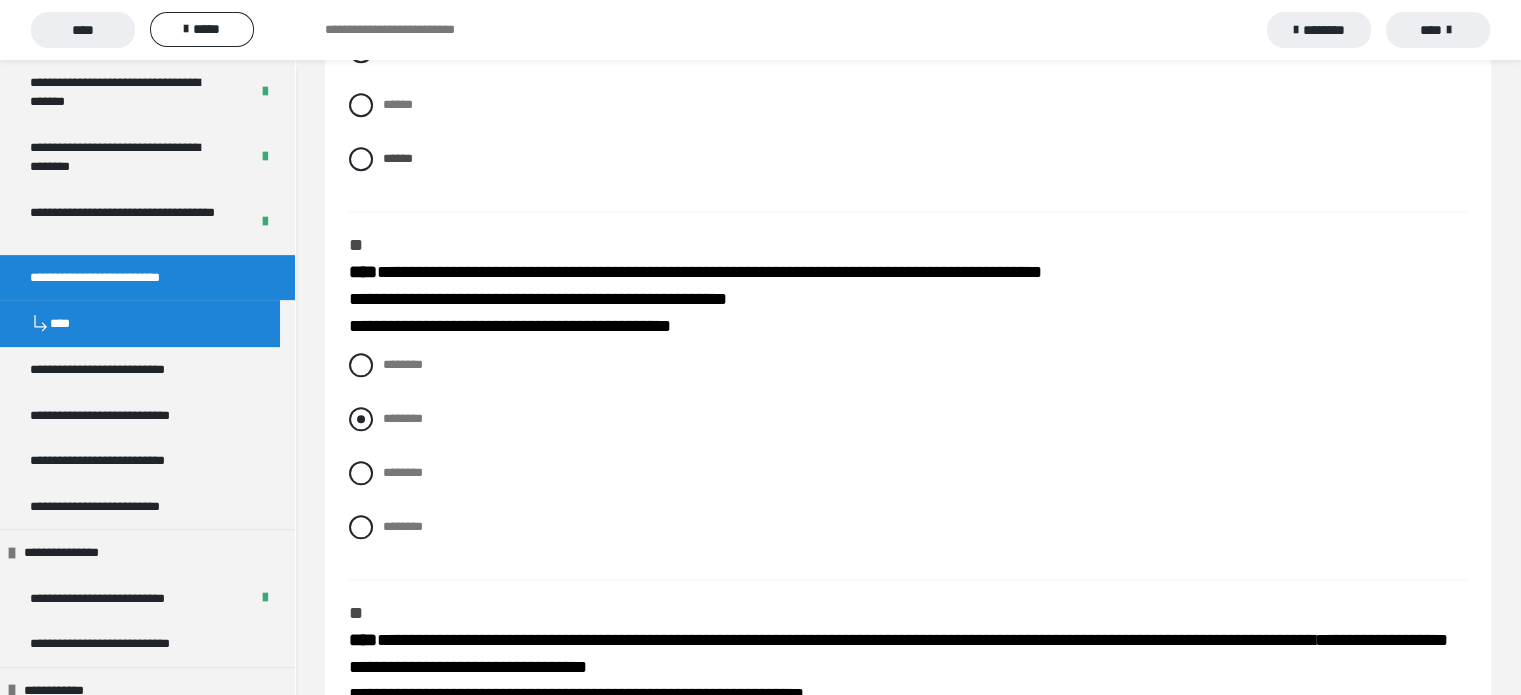 click on "********" at bounding box center [908, 419] 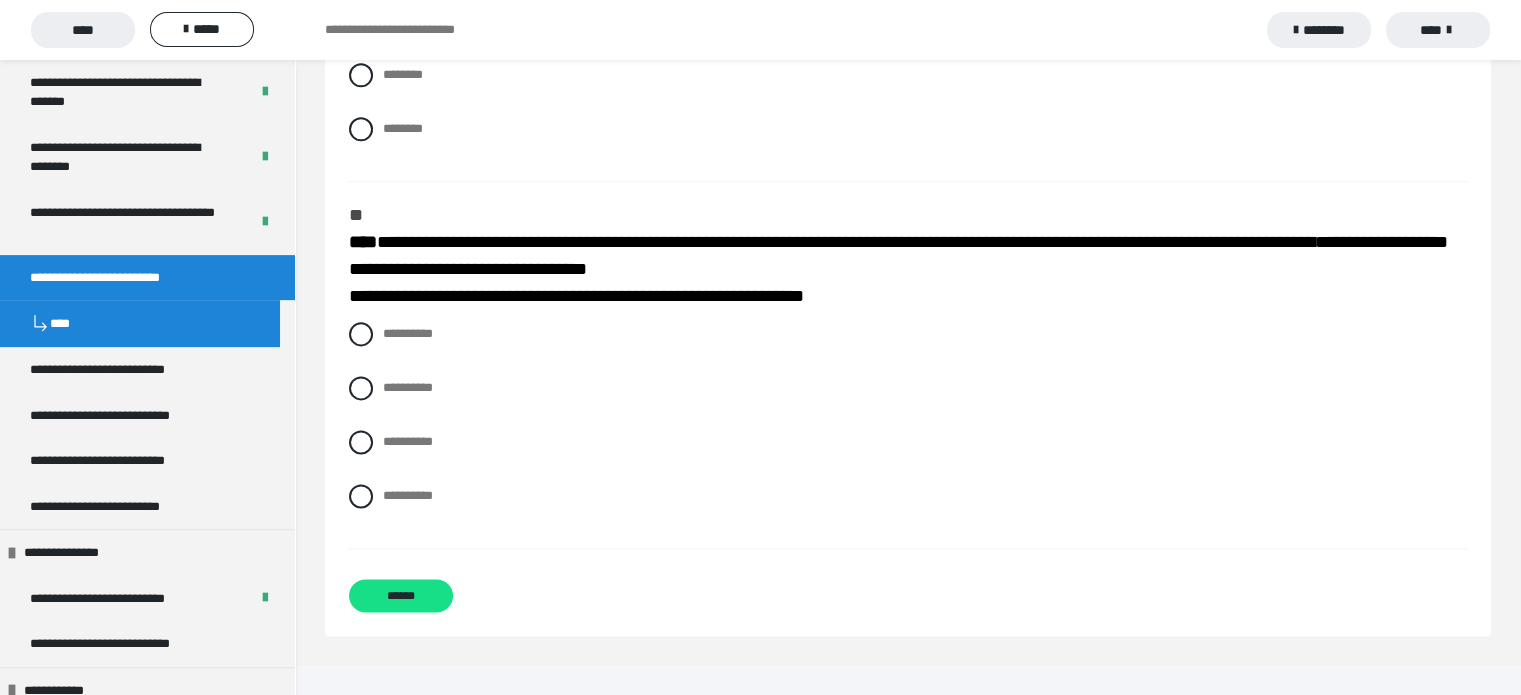 scroll, scrollTop: 2528, scrollLeft: 0, axis: vertical 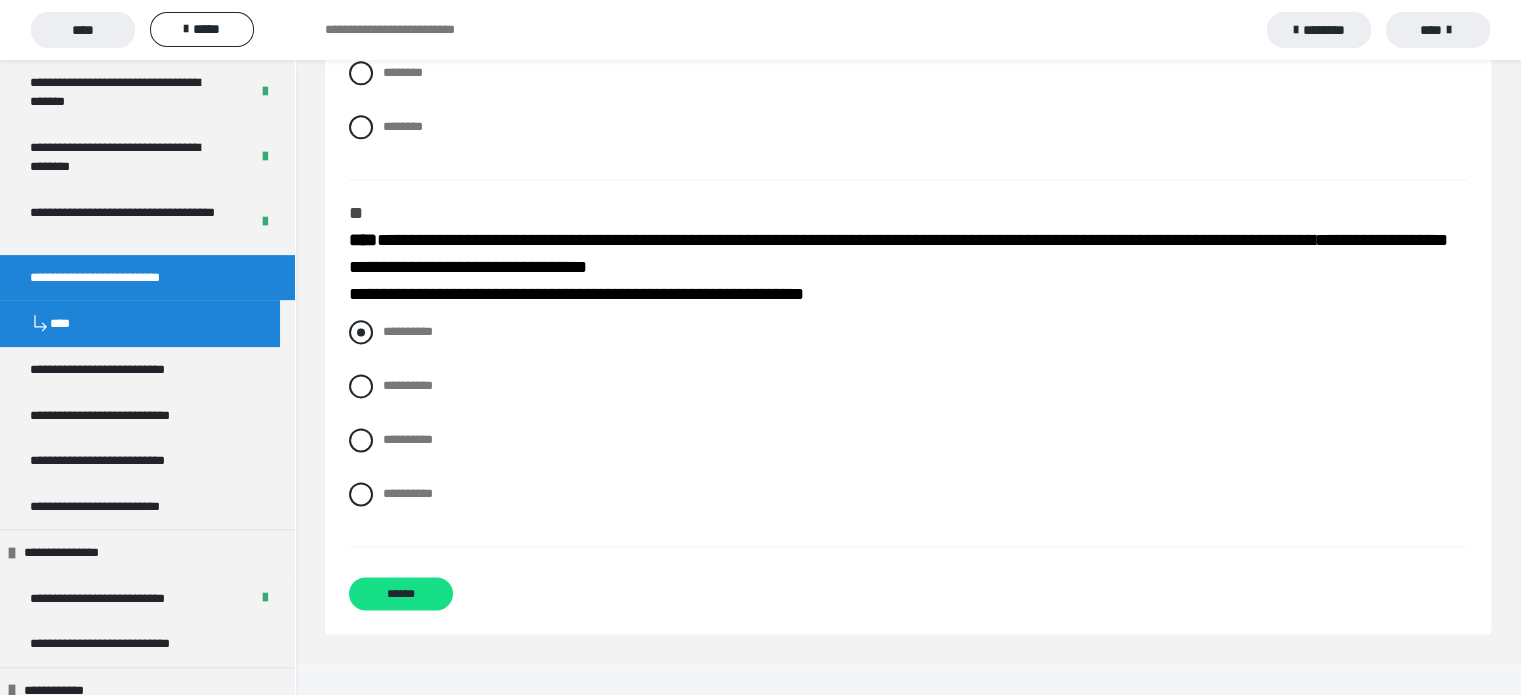 click on "**********" at bounding box center (408, 331) 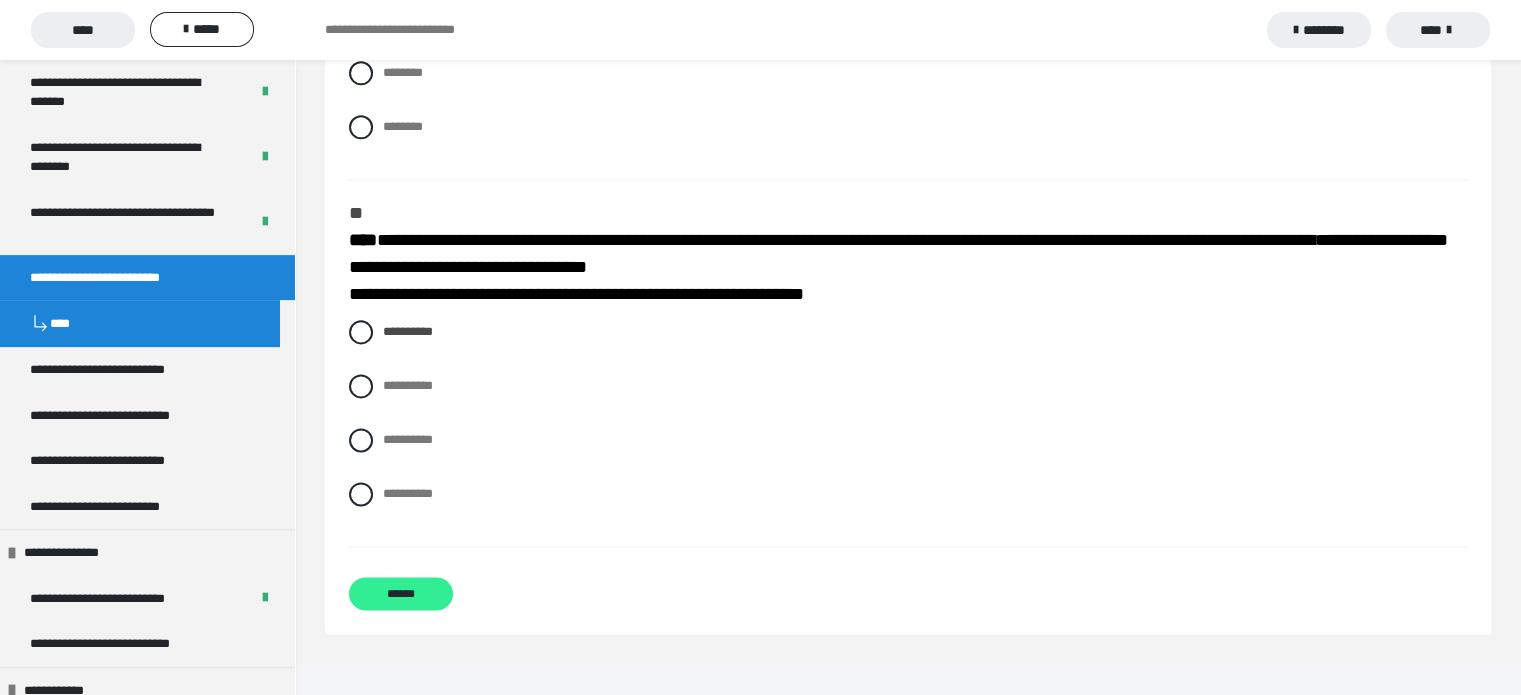 click on "******" at bounding box center (401, 593) 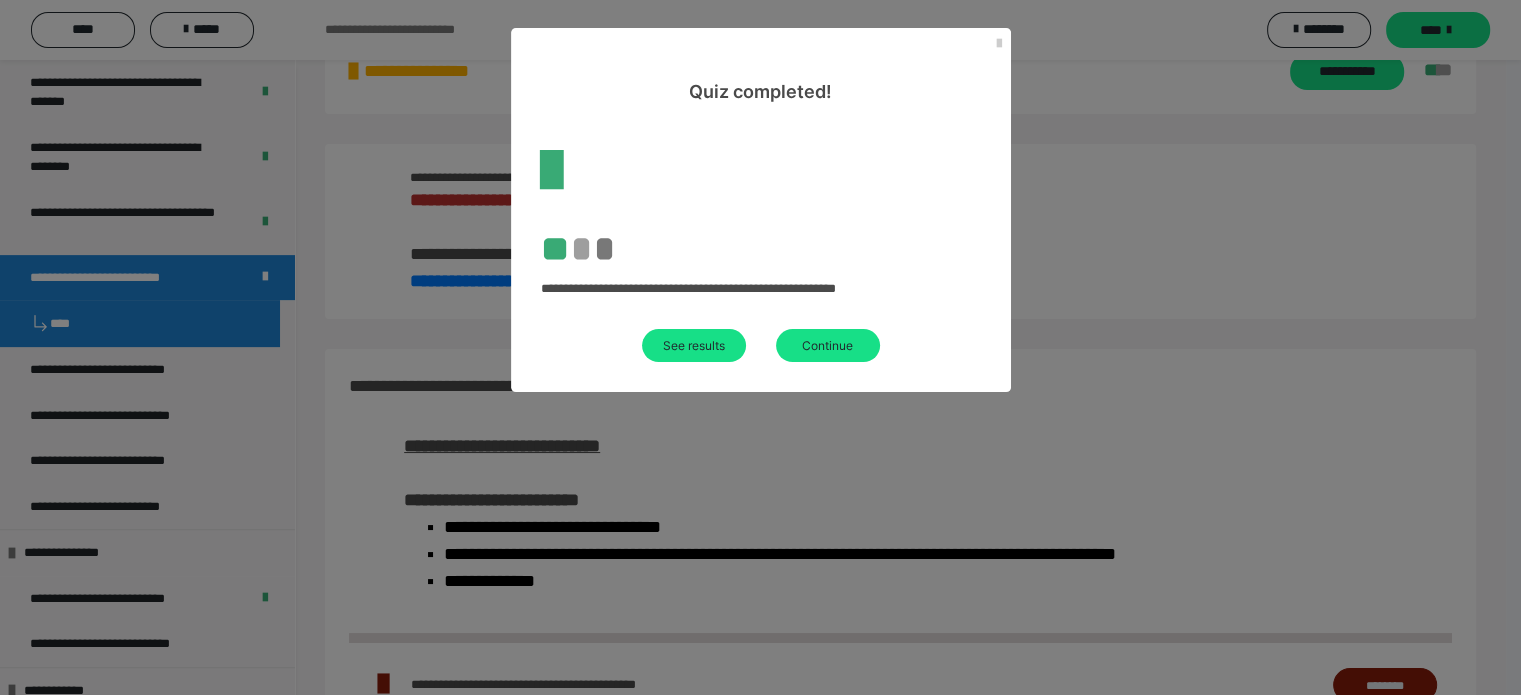 scroll, scrollTop: 1308, scrollLeft: 0, axis: vertical 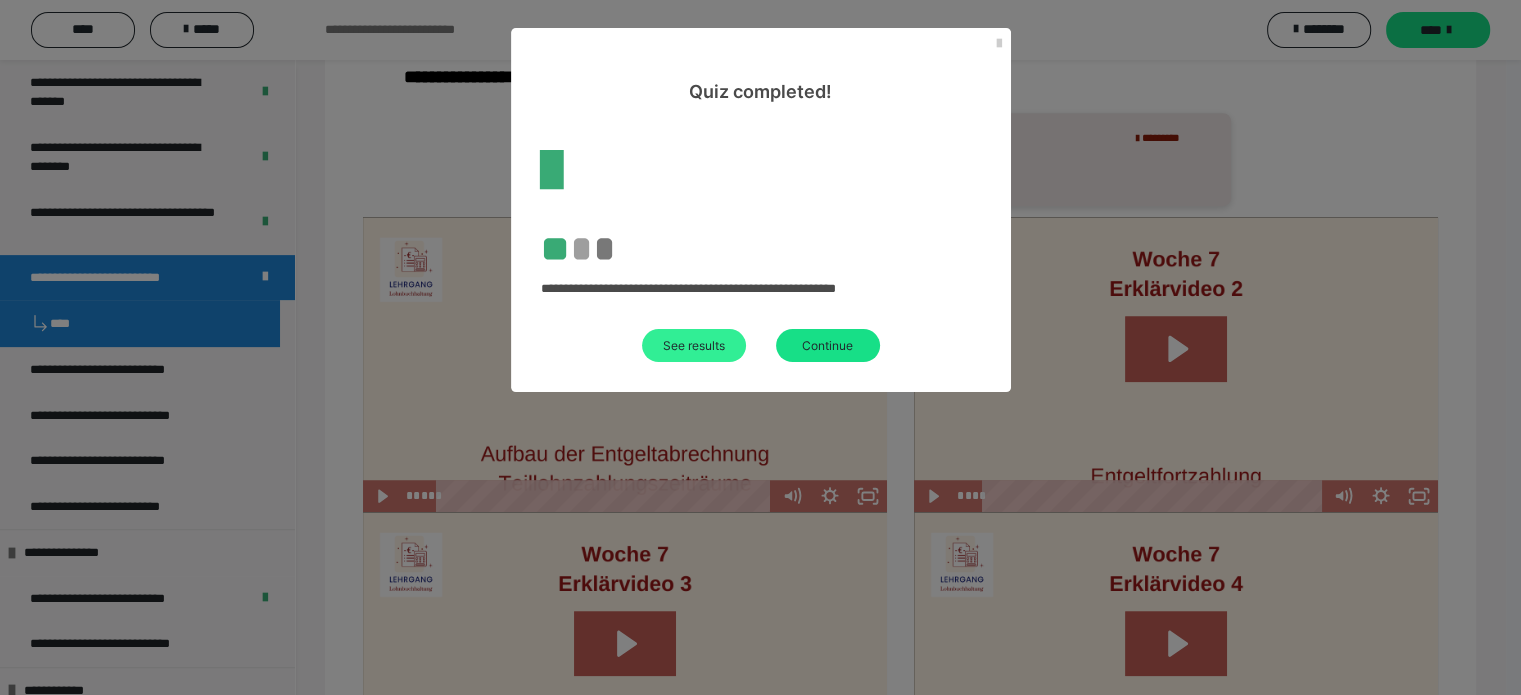 click on "See results" at bounding box center (694, 345) 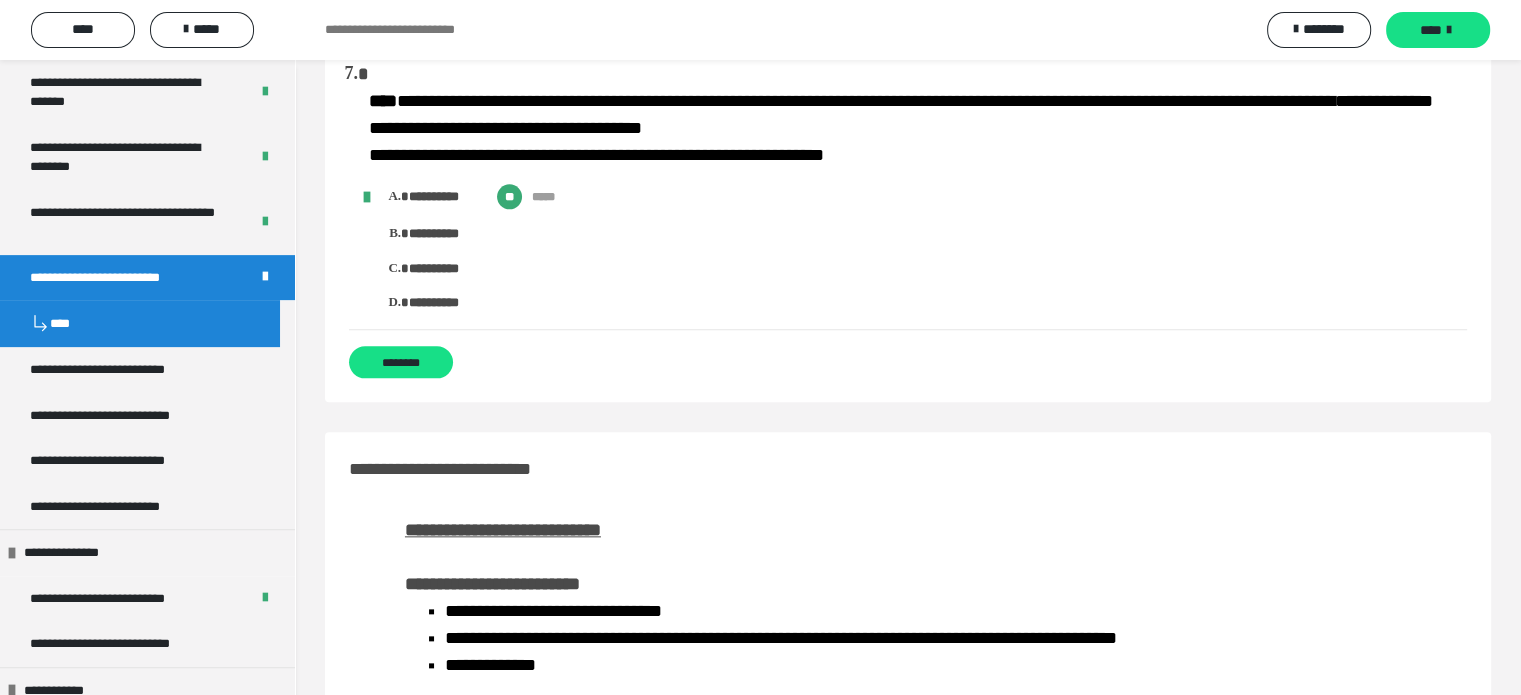 scroll, scrollTop: 2500, scrollLeft: 0, axis: vertical 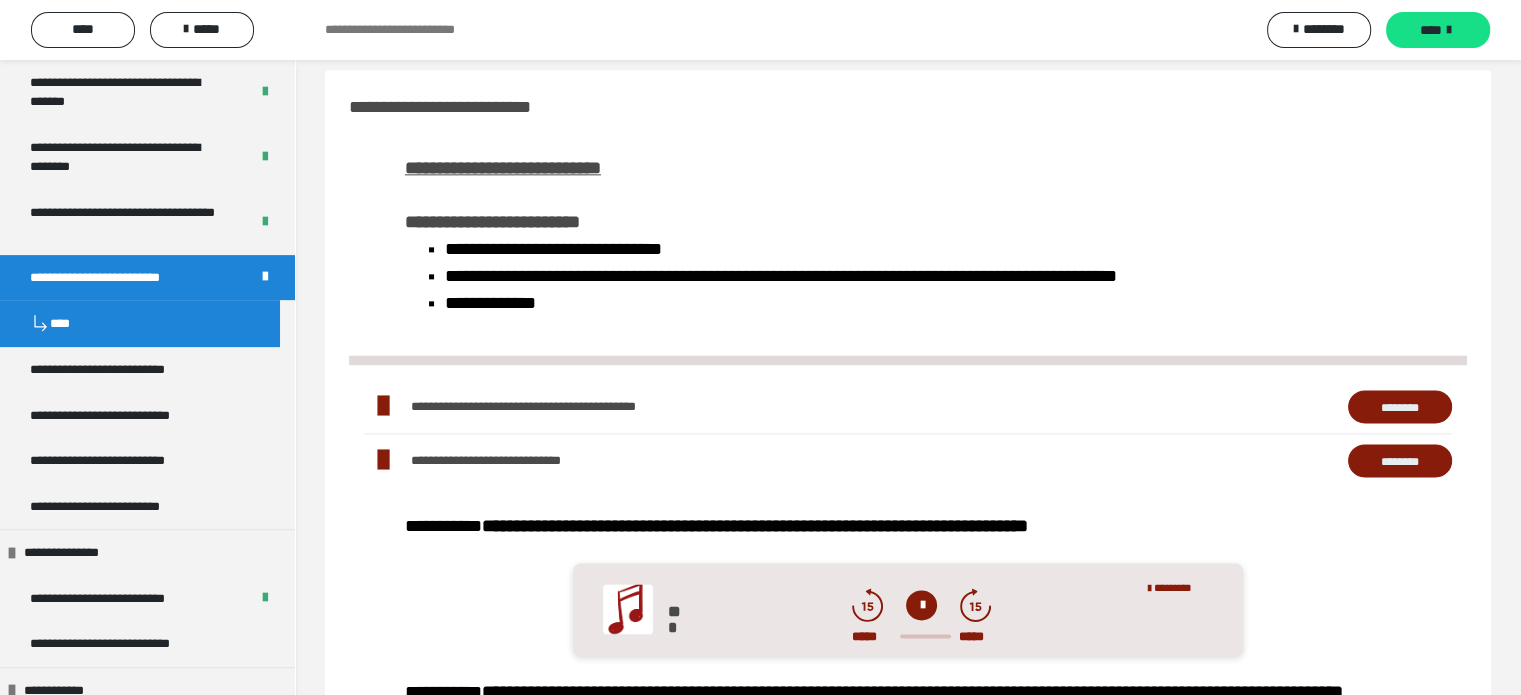 click on "********" at bounding box center (401, 0) 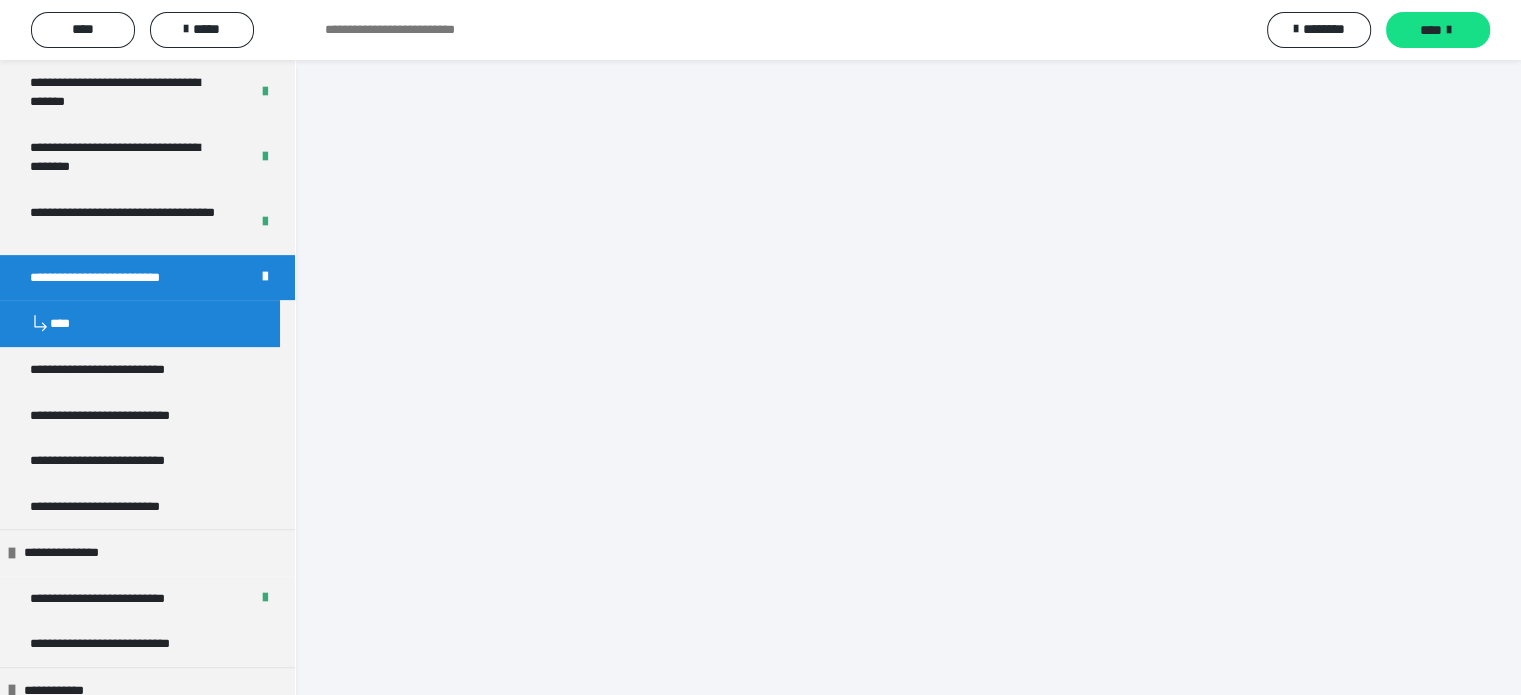 scroll, scrollTop: 268, scrollLeft: 0, axis: vertical 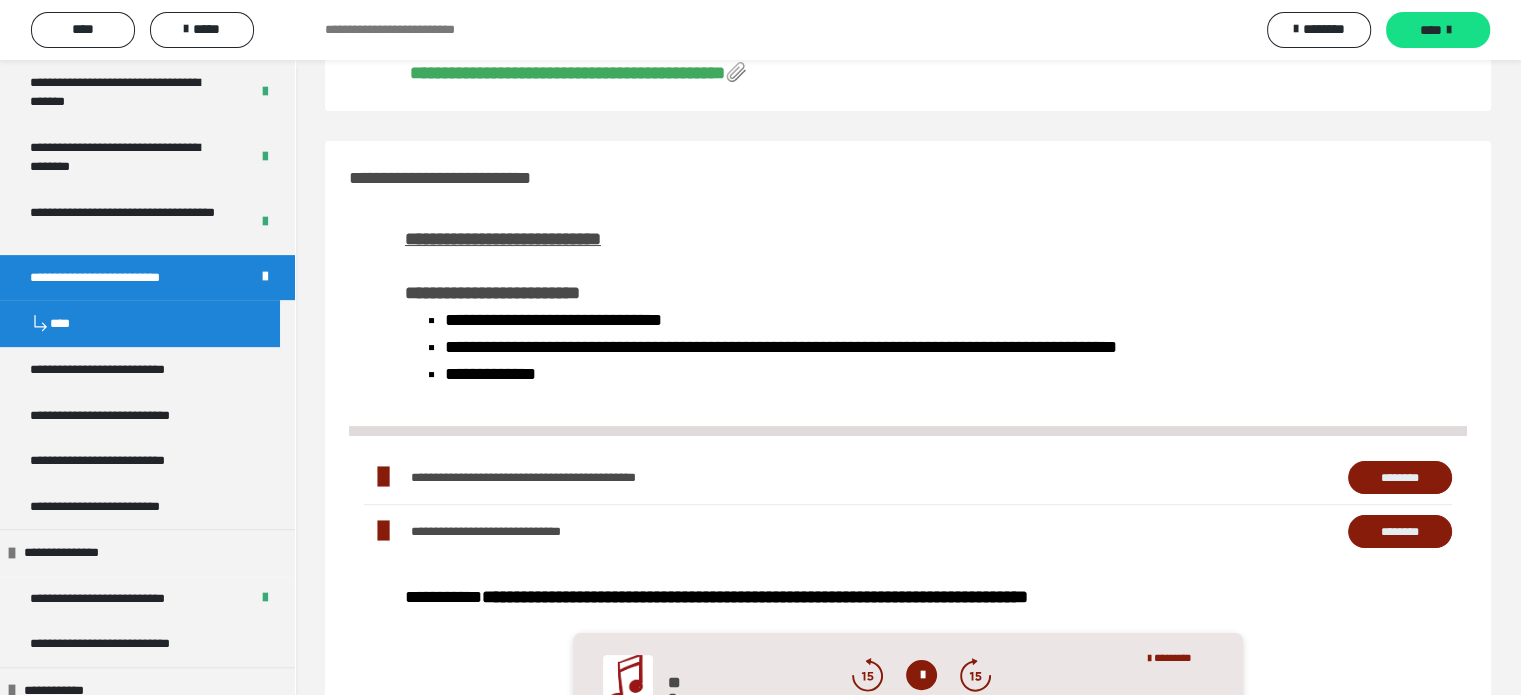 click on "**********" at bounding box center [567, 73] 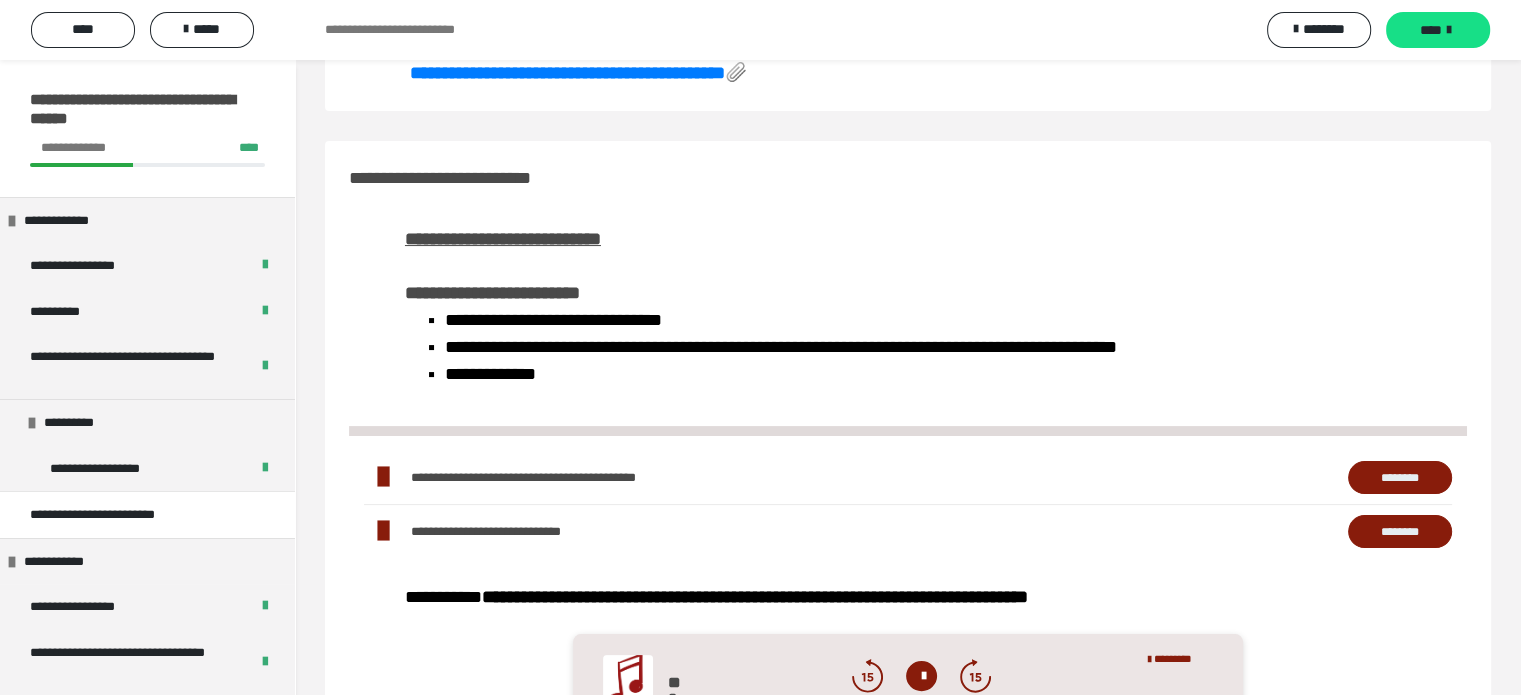 scroll, scrollTop: 268, scrollLeft: 0, axis: vertical 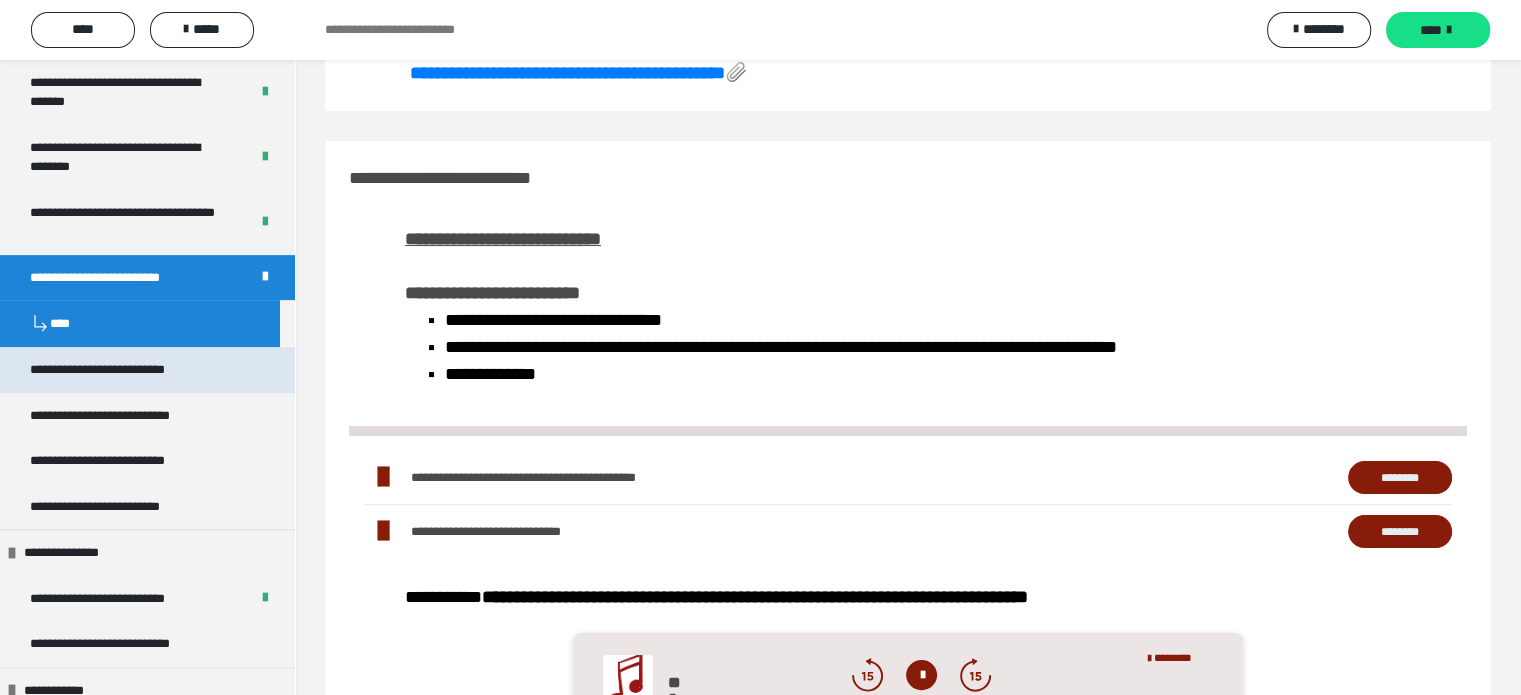 click on "**********" at bounding box center (126, 370) 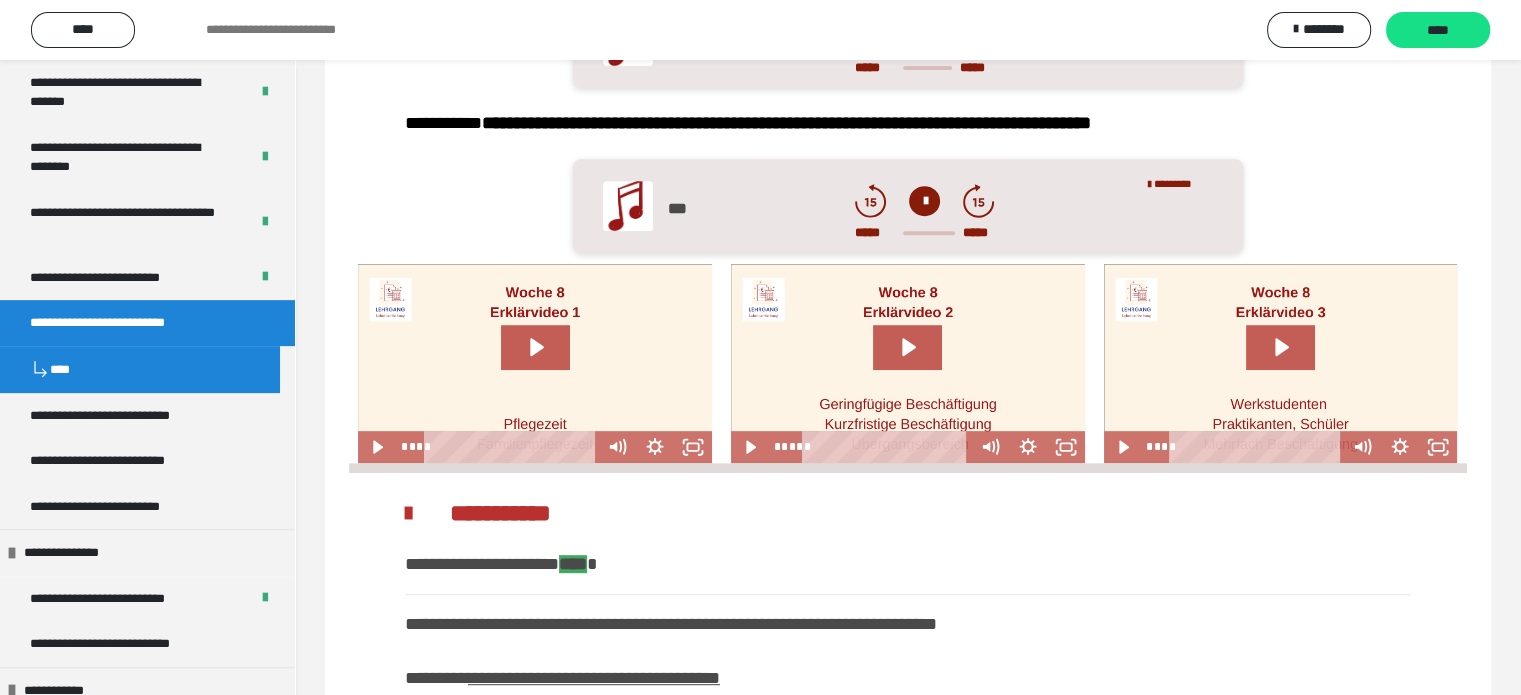 scroll, scrollTop: 800, scrollLeft: 0, axis: vertical 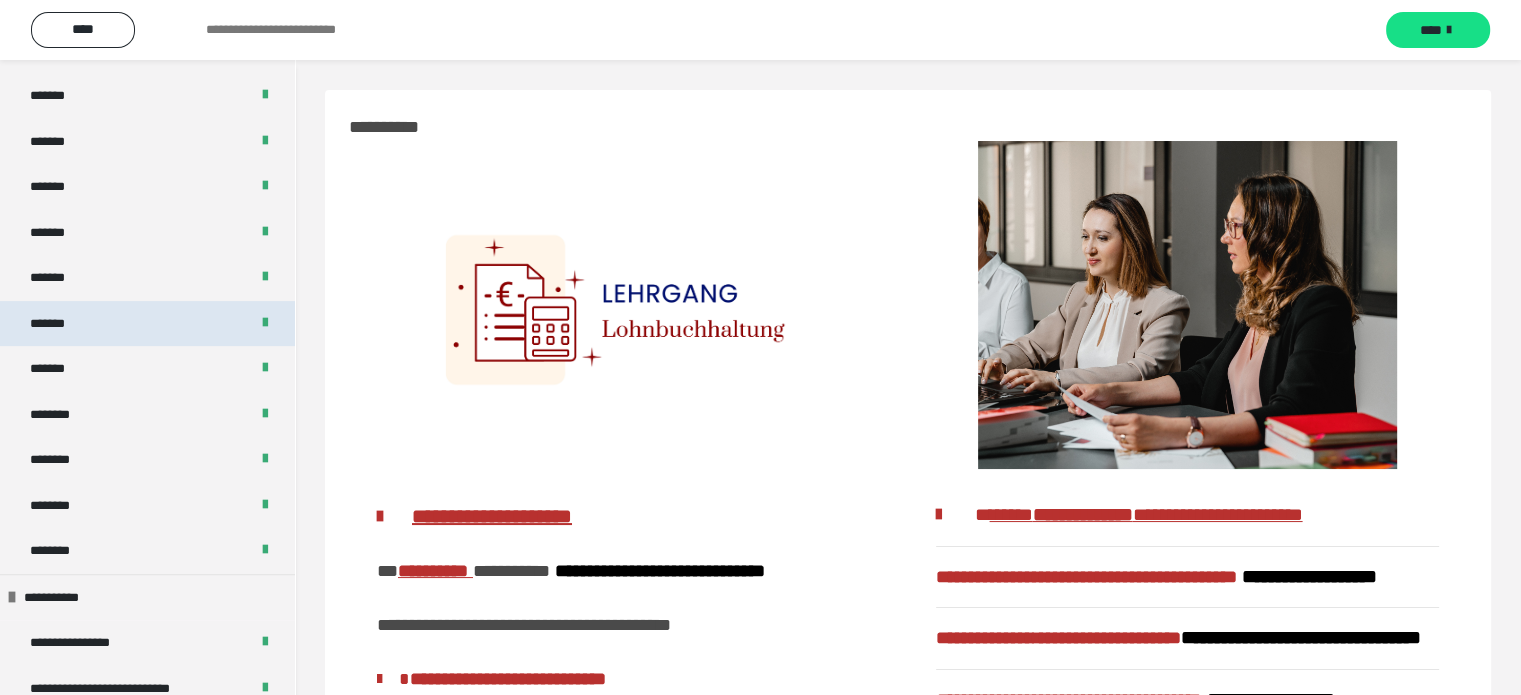click on "*******" at bounding box center (147, 324) 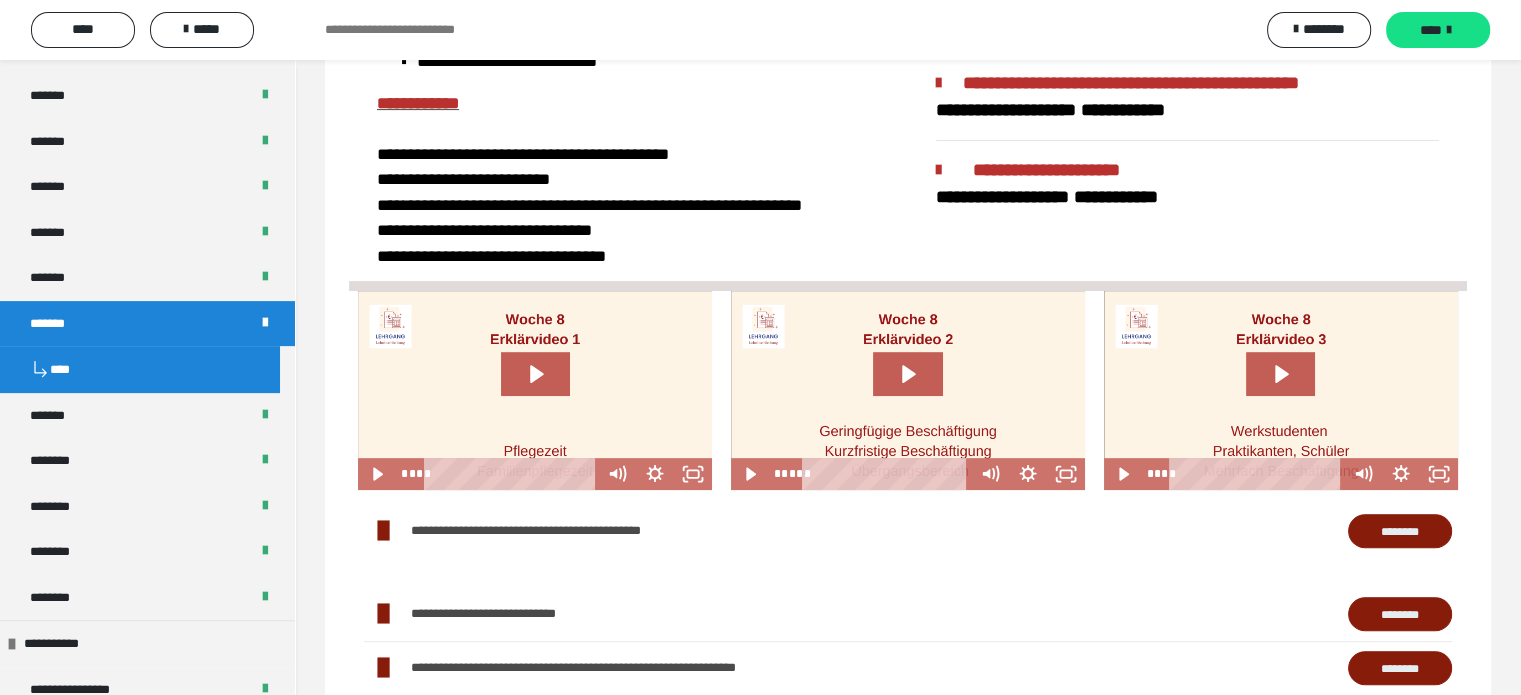 scroll, scrollTop: 700, scrollLeft: 0, axis: vertical 